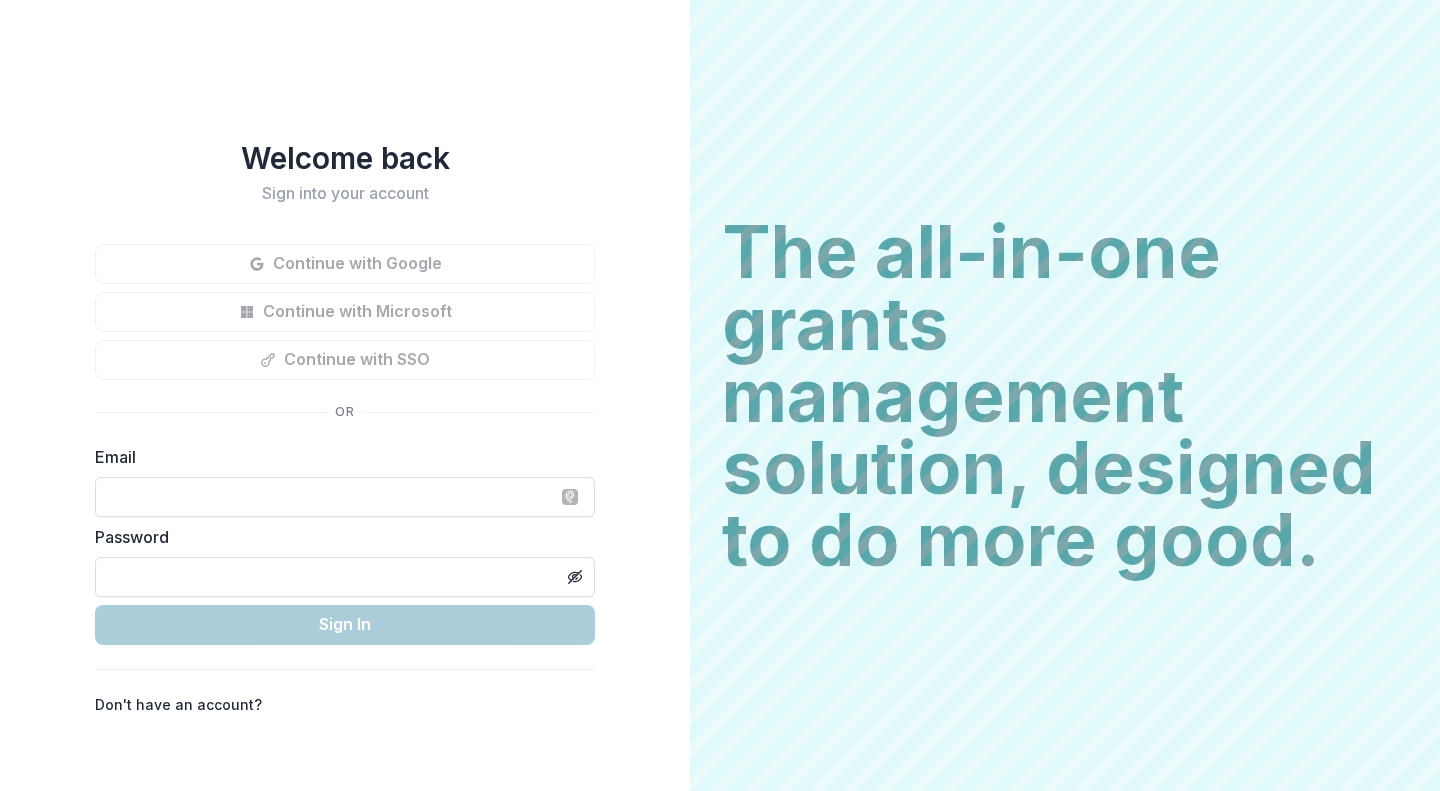 scroll, scrollTop: 0, scrollLeft: 0, axis: both 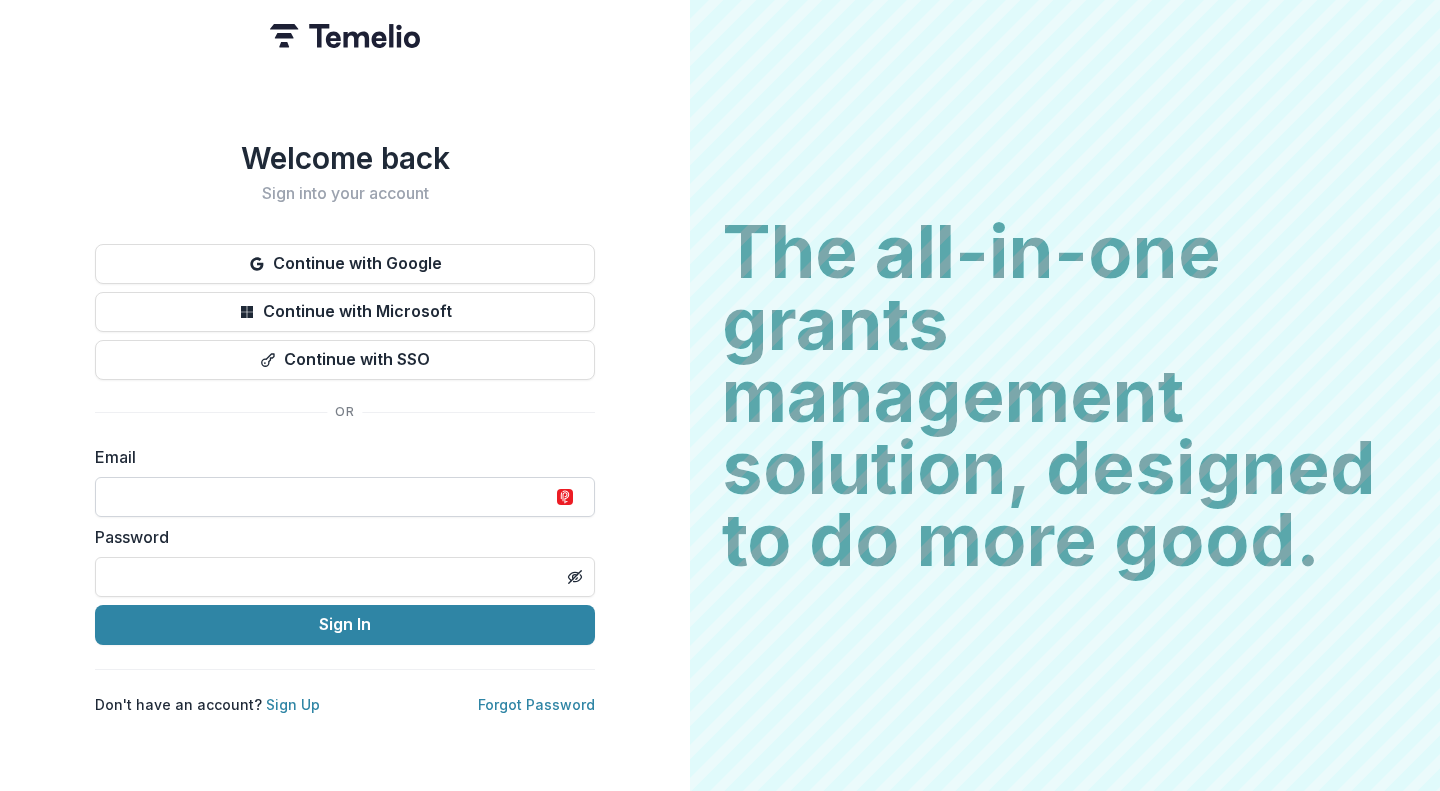 click at bounding box center (345, 497) 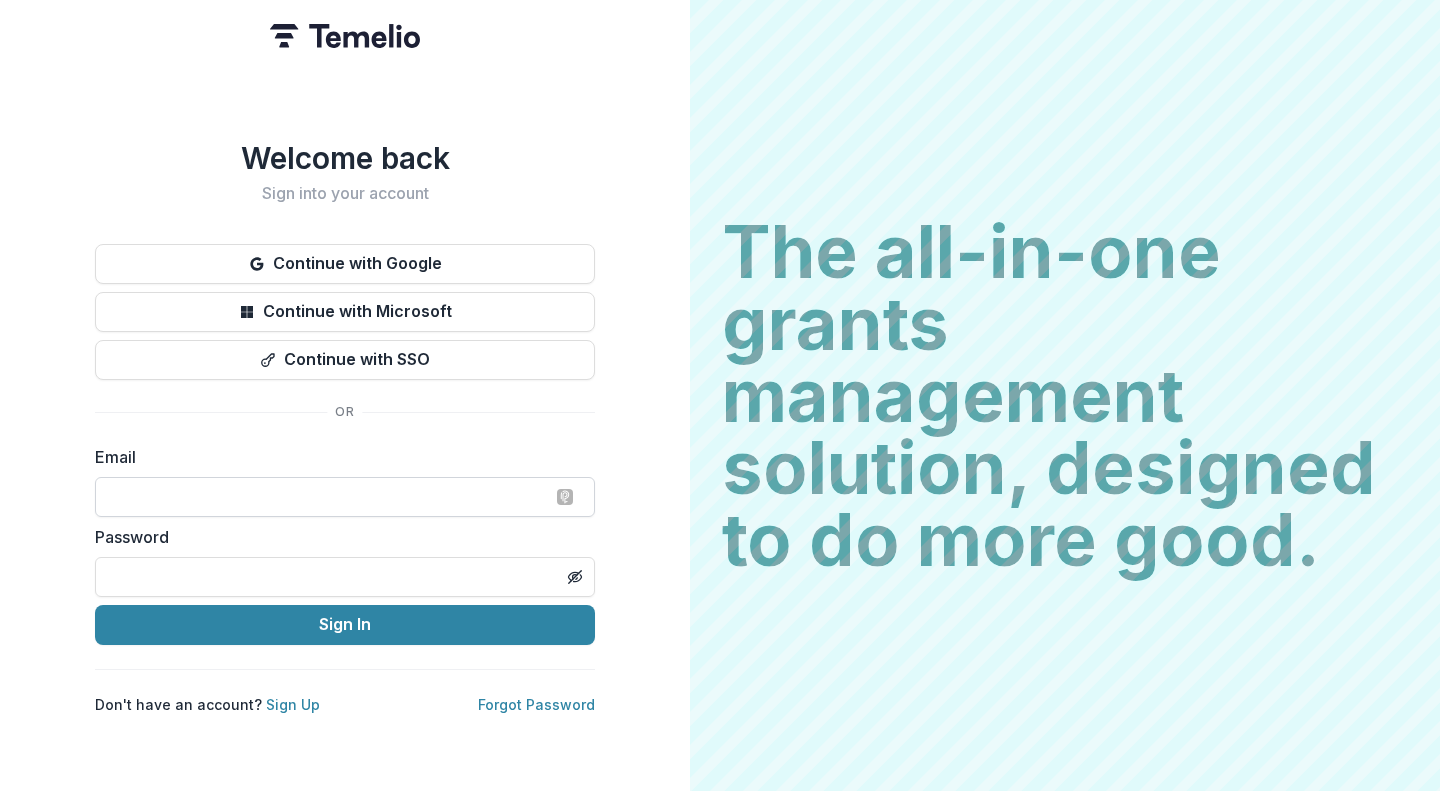 type on "**********" 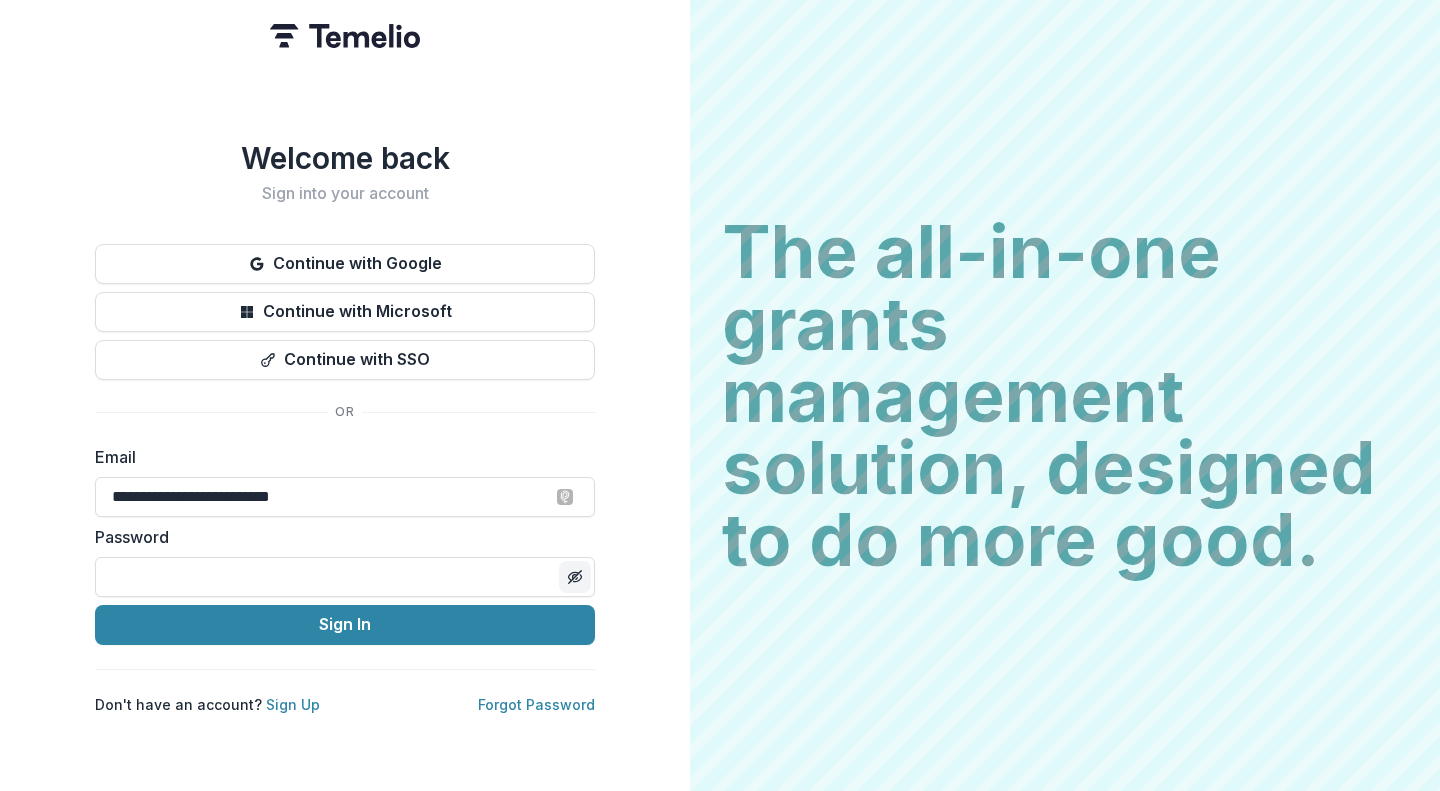 click at bounding box center (575, 577) 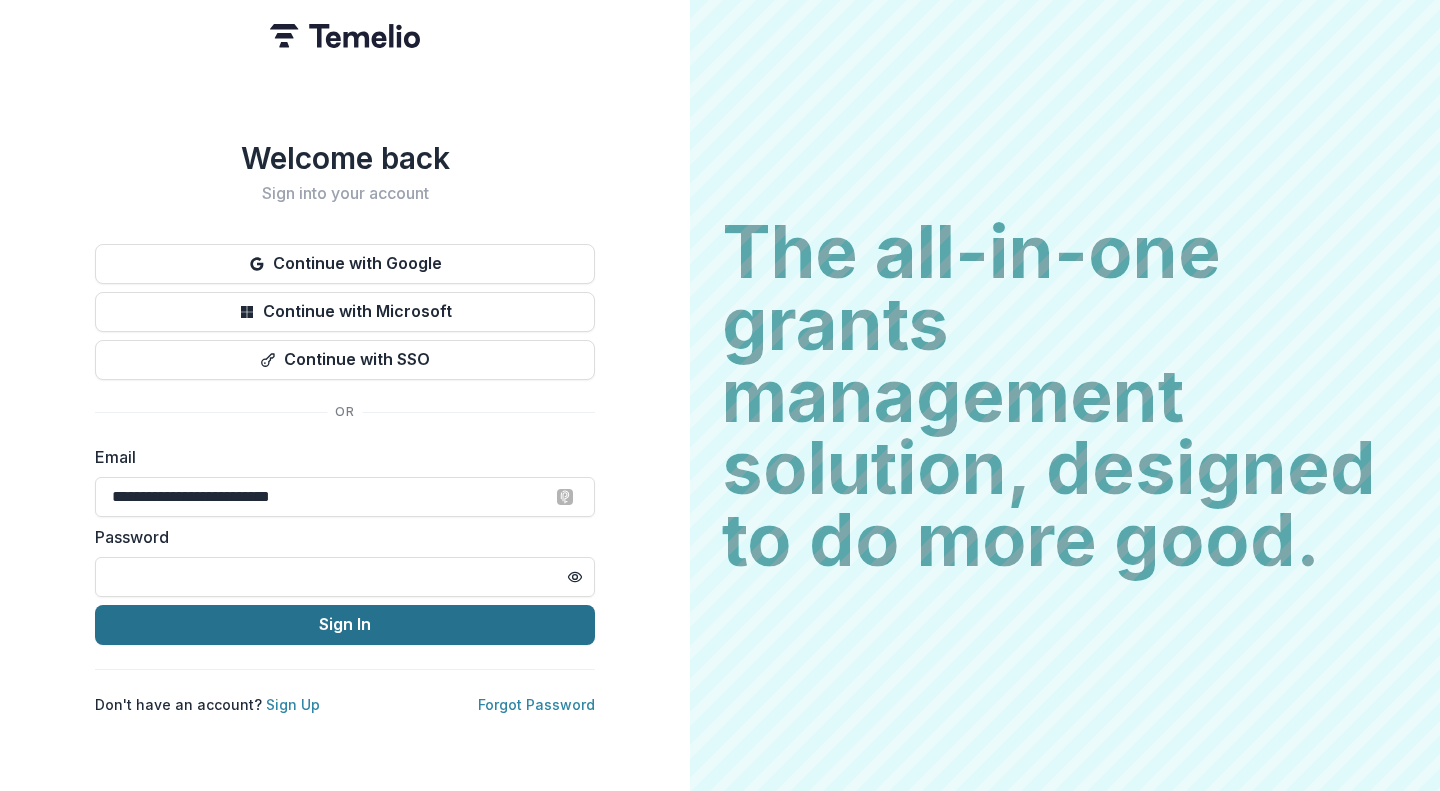 click on "Sign In" at bounding box center [345, 625] 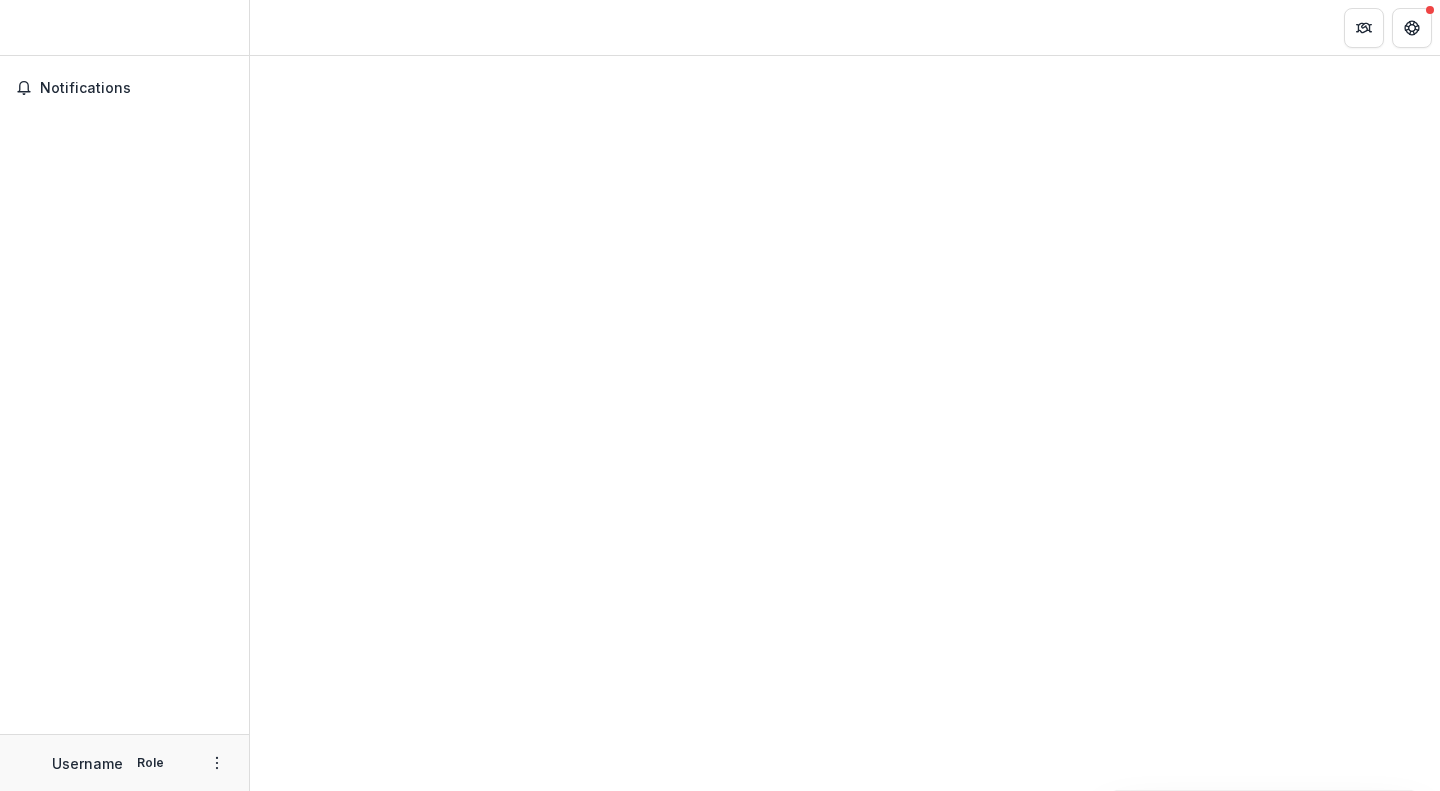scroll, scrollTop: 0, scrollLeft: 0, axis: both 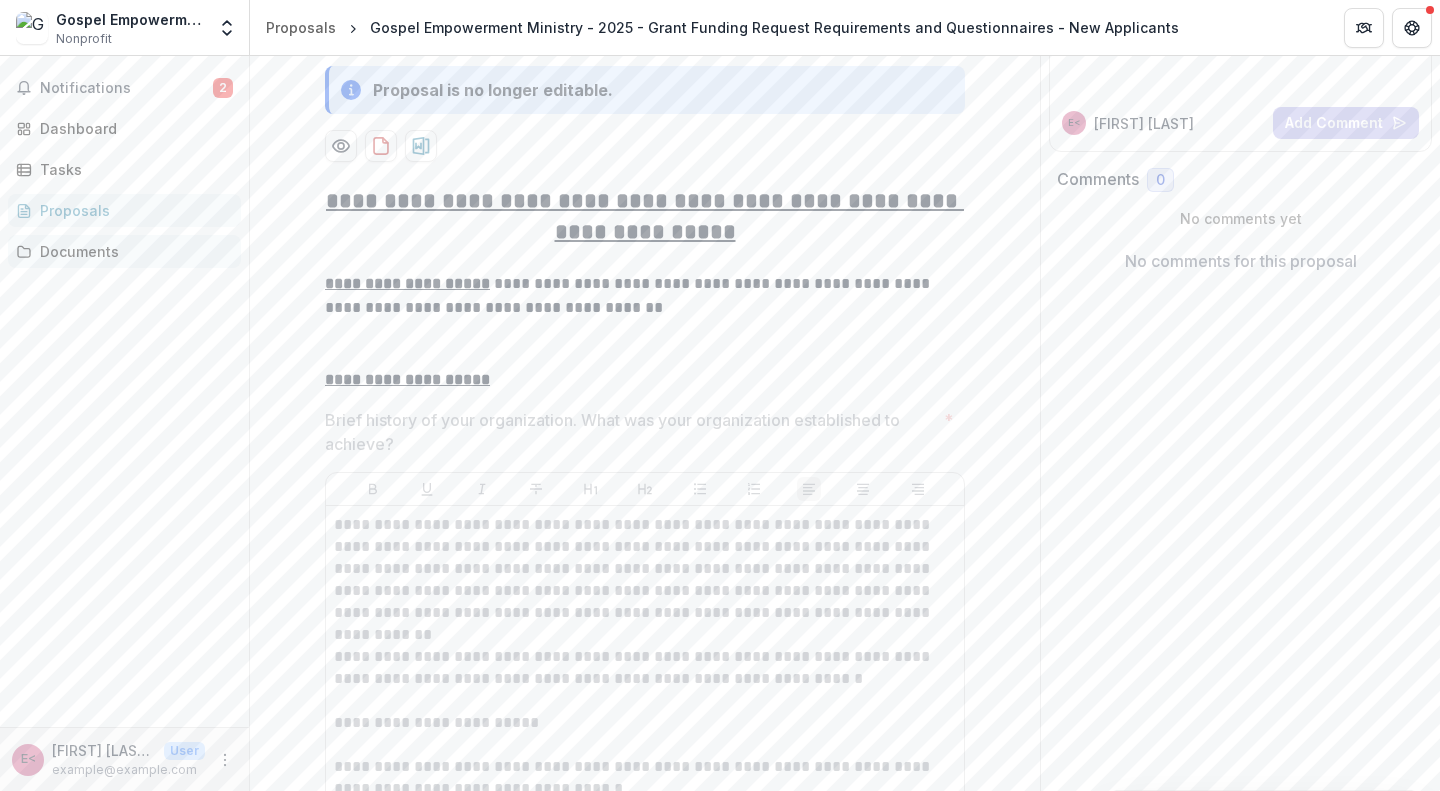 click on "Documents" at bounding box center [132, 251] 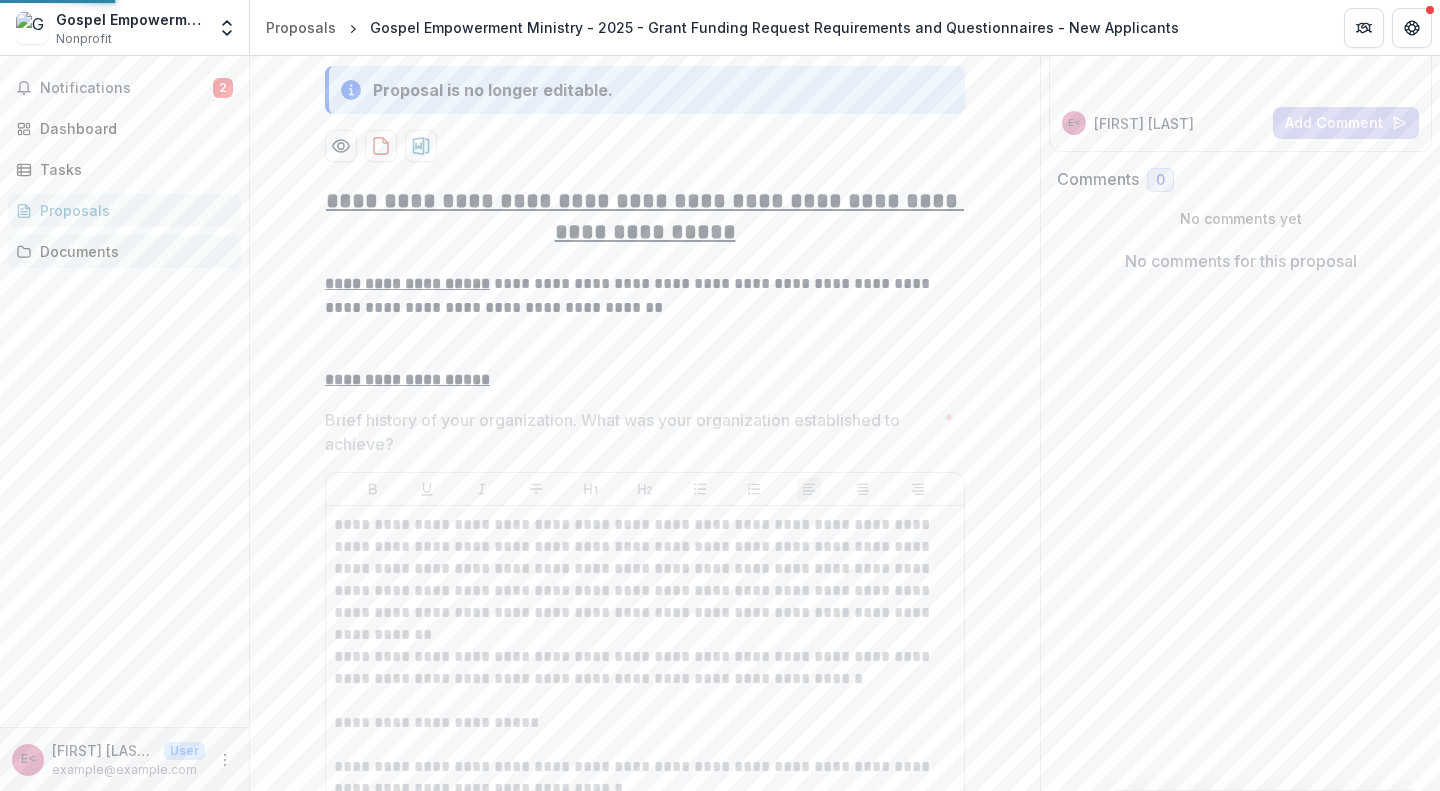 scroll, scrollTop: 0, scrollLeft: 0, axis: both 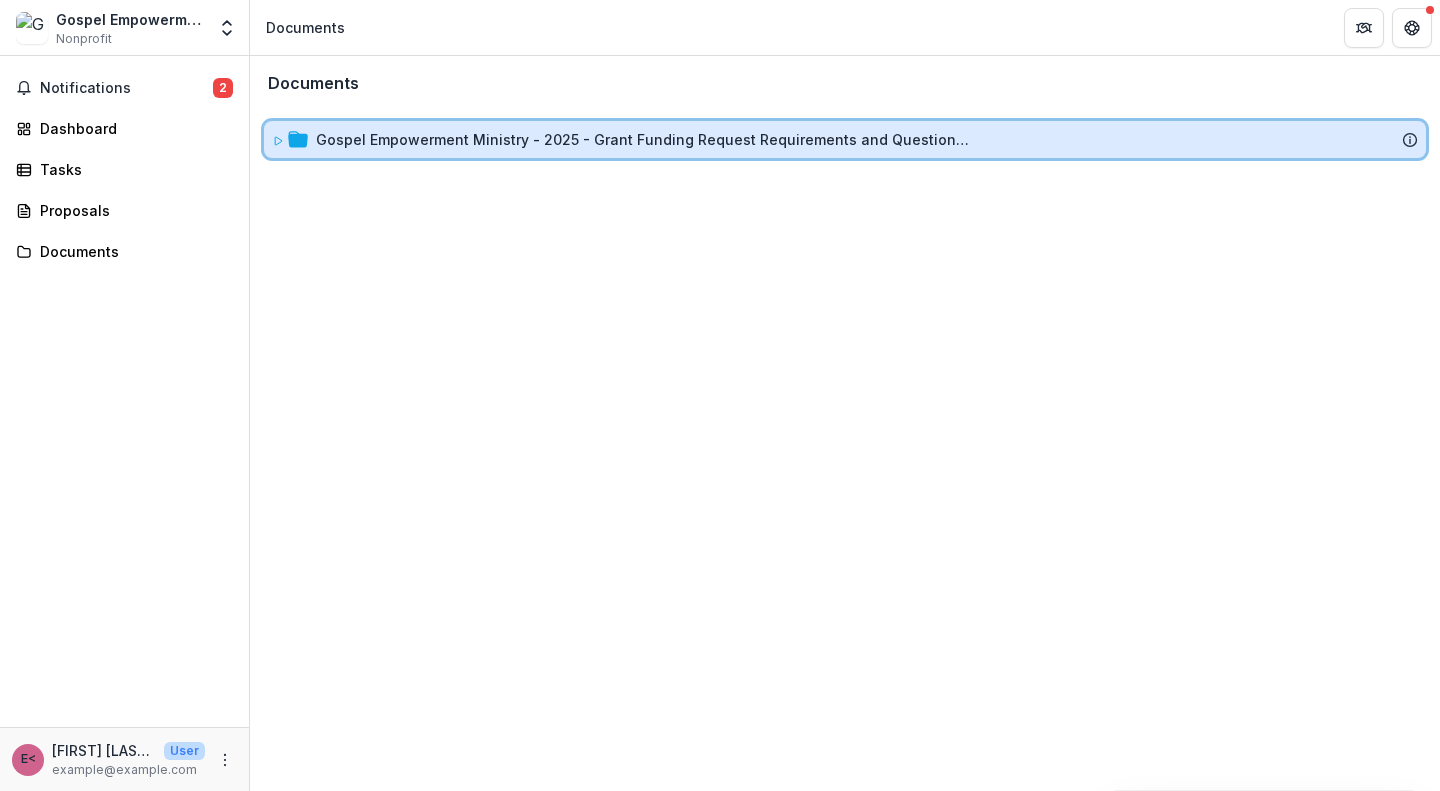 click 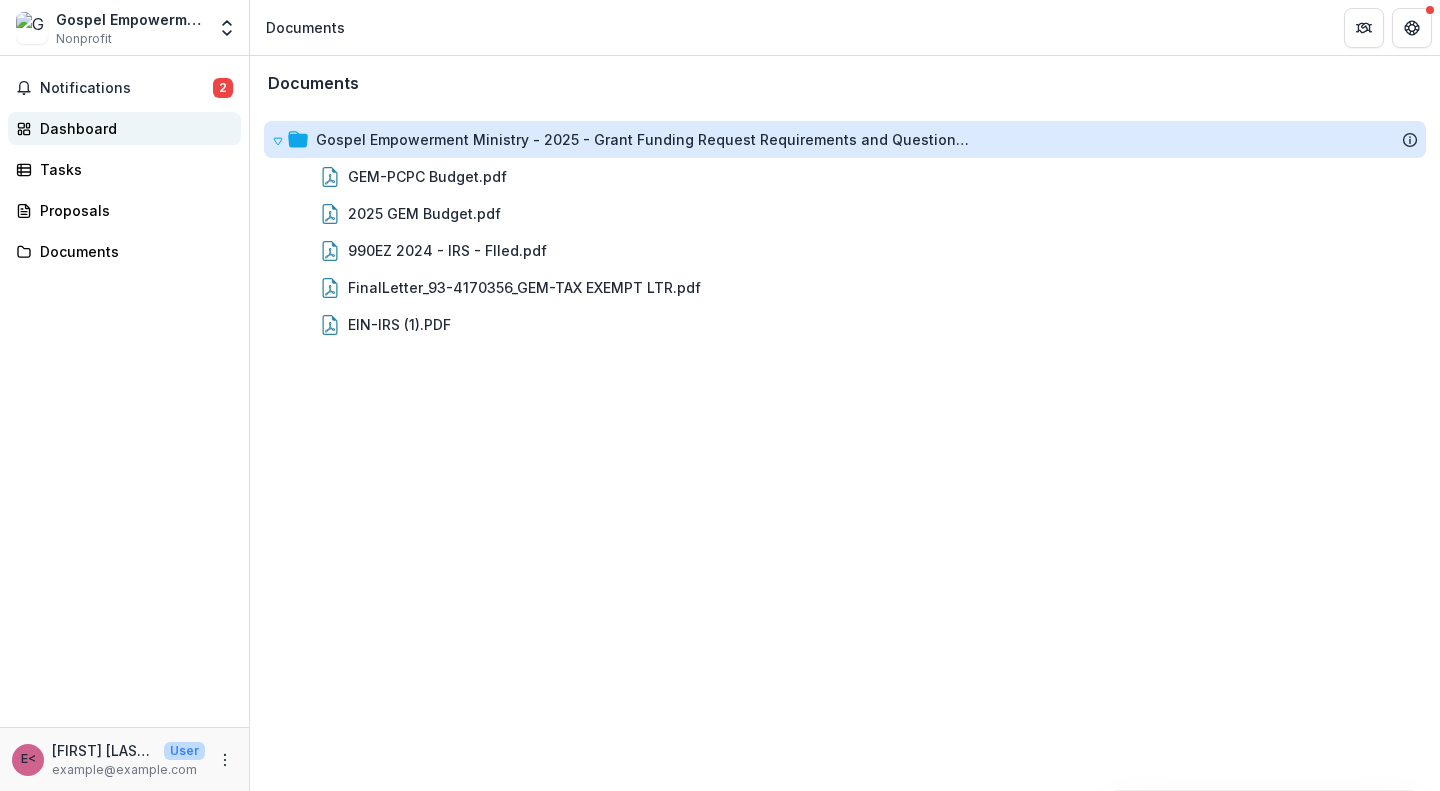 click on "Dashboard" at bounding box center (132, 128) 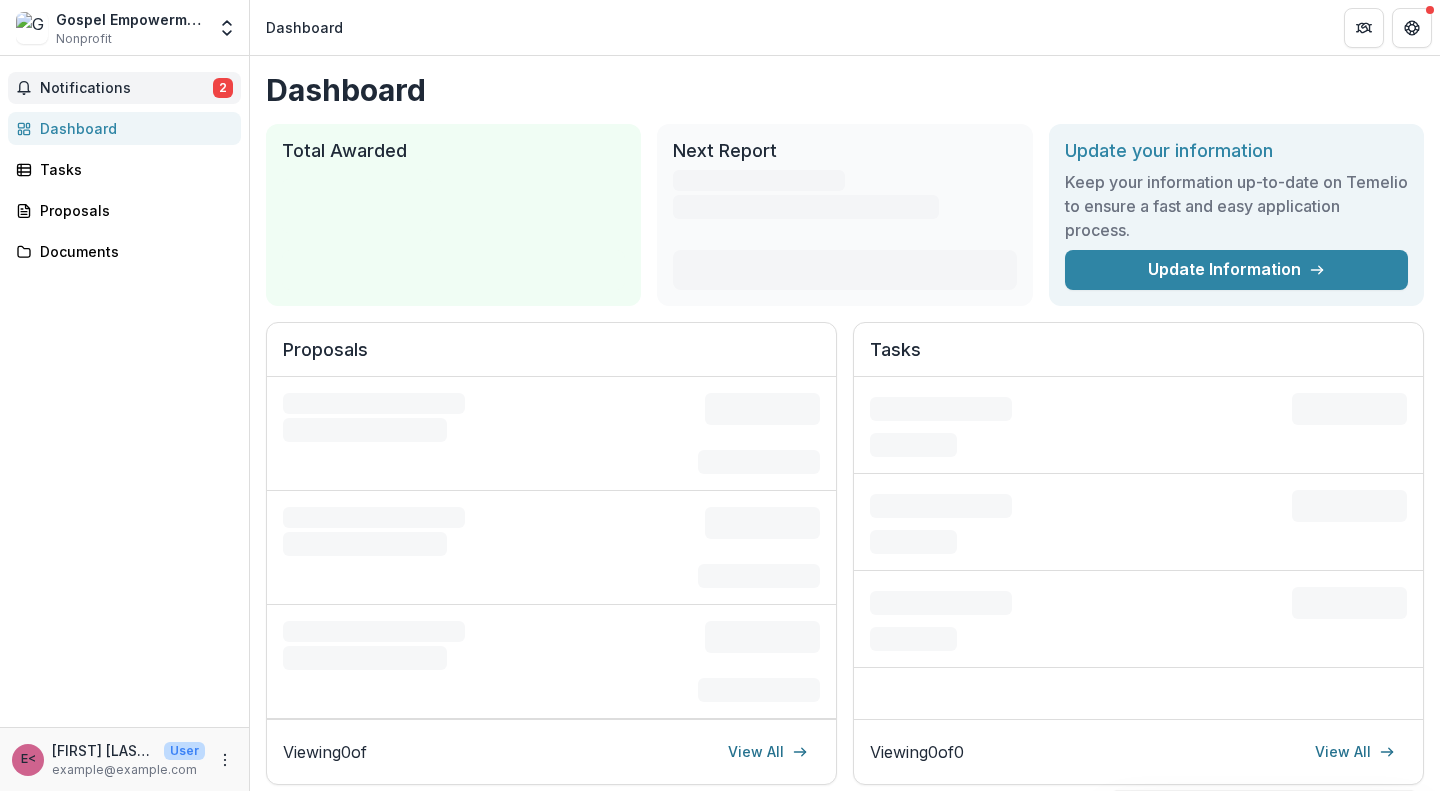 click on "Notifications" at bounding box center (126, 88) 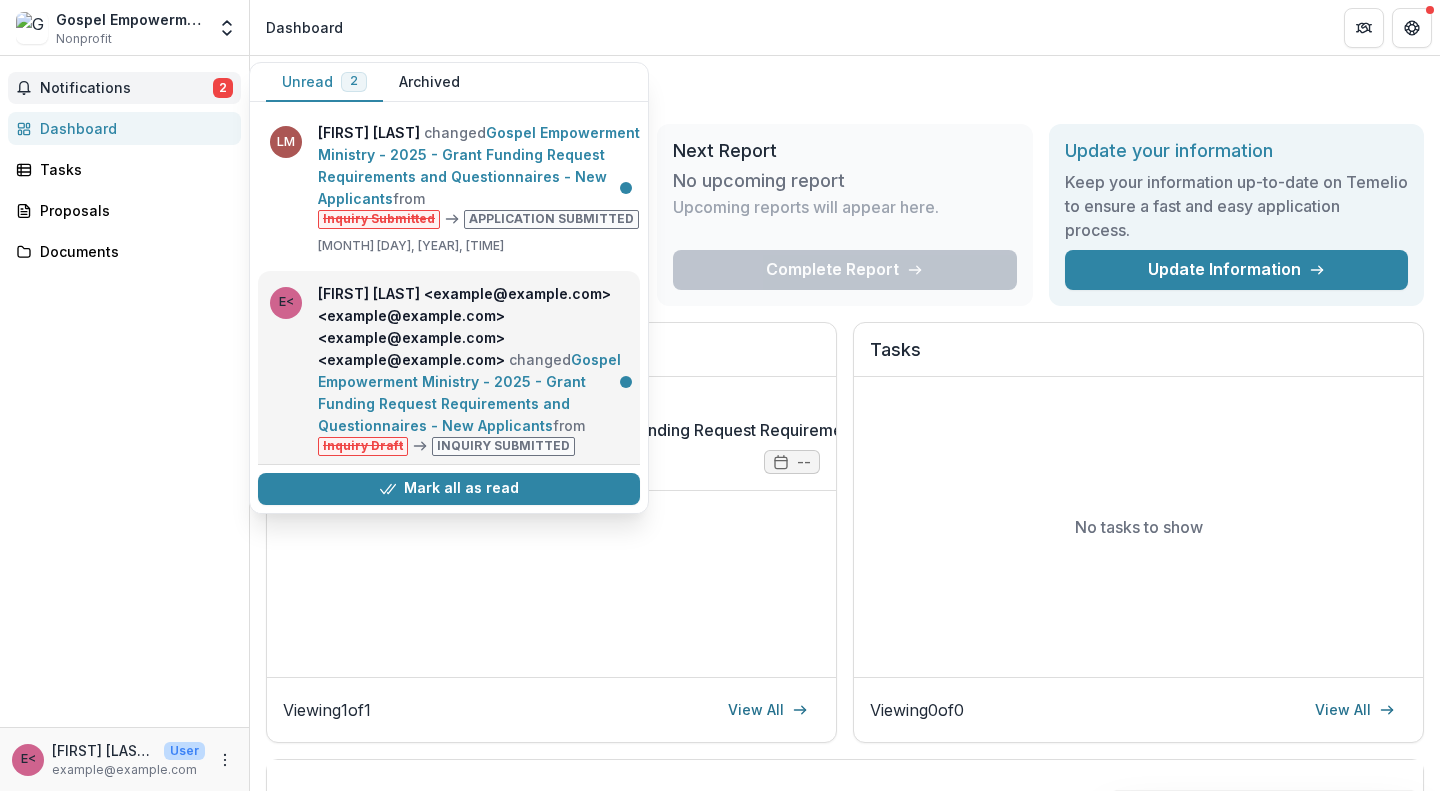 scroll, scrollTop: 55, scrollLeft: 0, axis: vertical 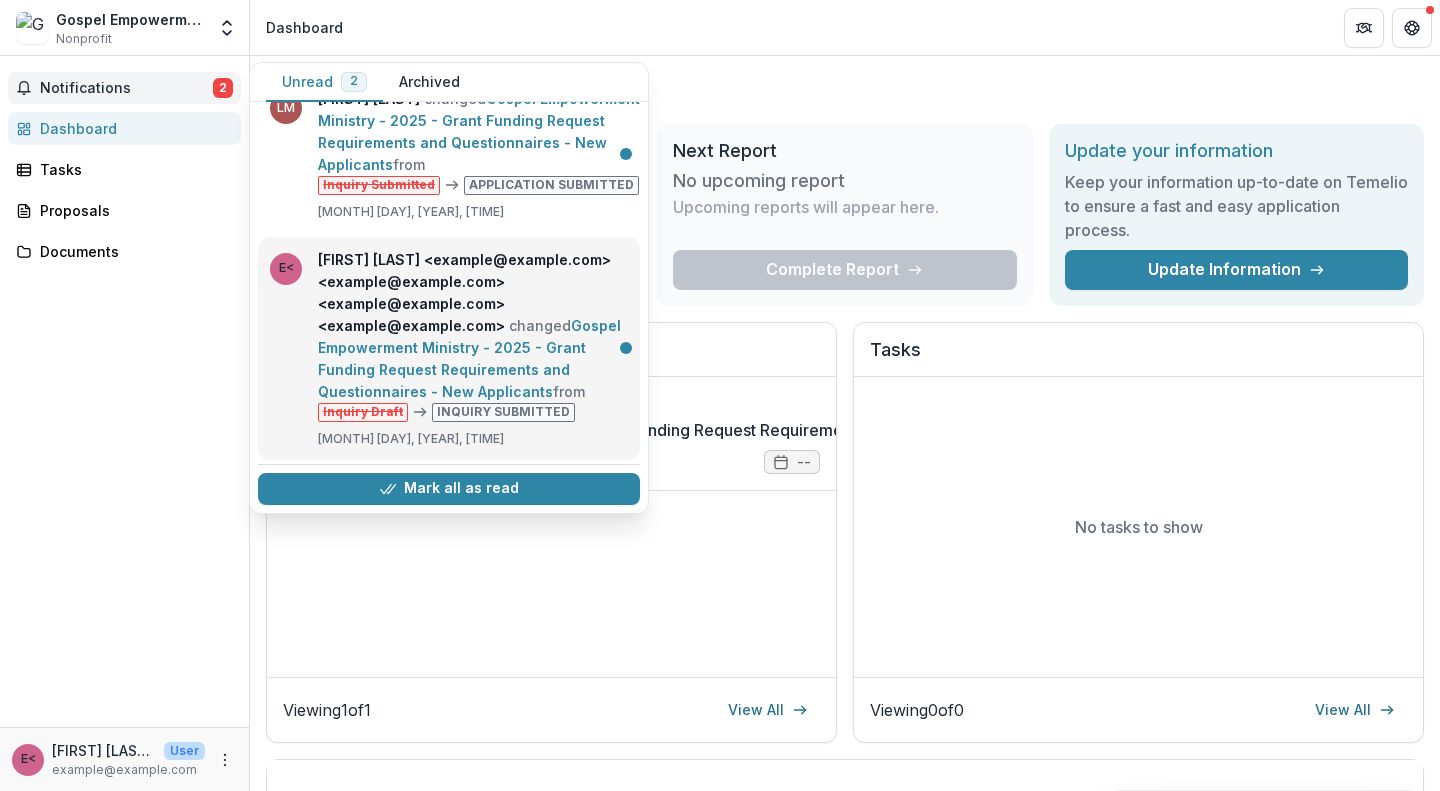 click on "Gospel Empowerment Ministry - 2025 - Grant Funding Request Requirements and Questionnaires - New Applicants" at bounding box center [469, 358] 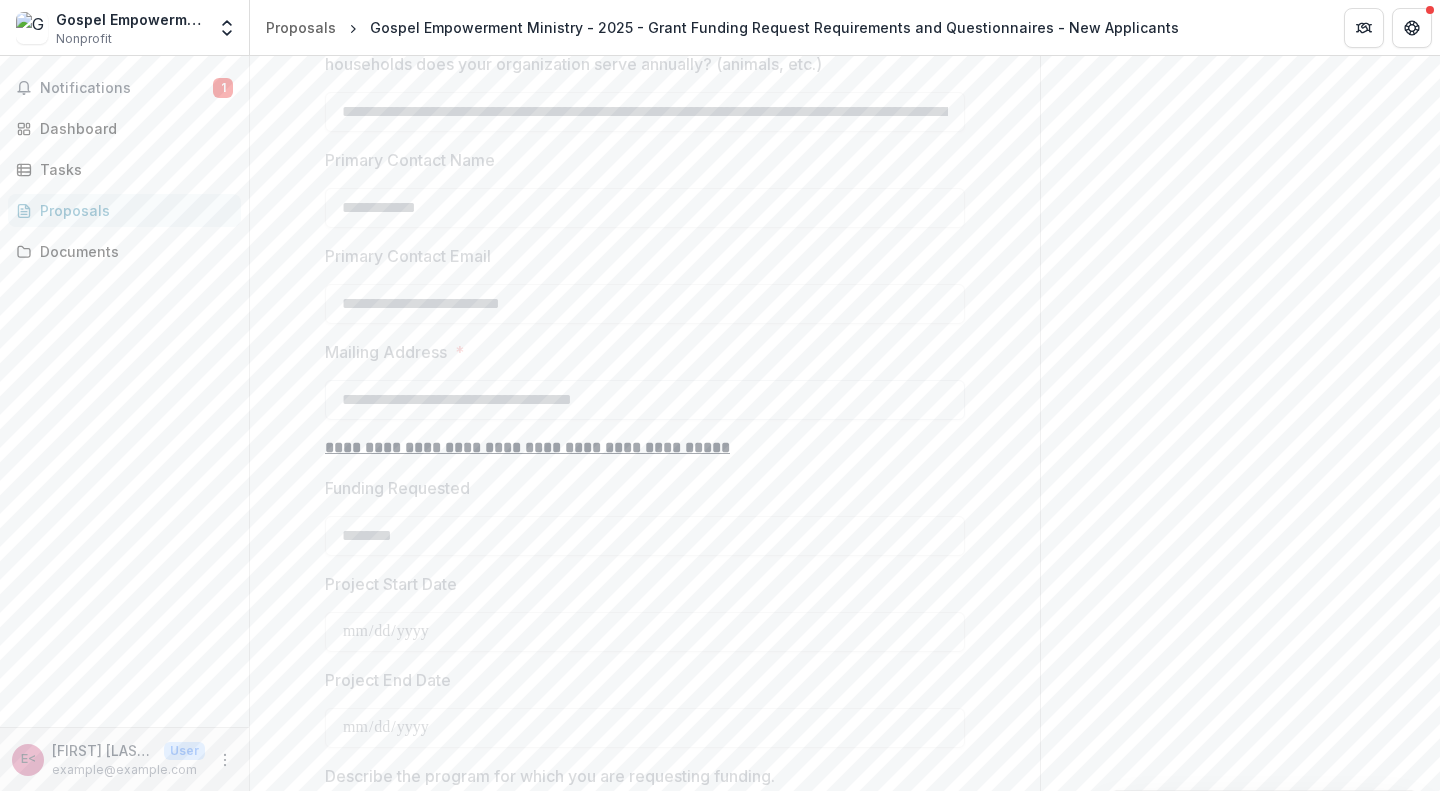 scroll, scrollTop: 3581, scrollLeft: 0, axis: vertical 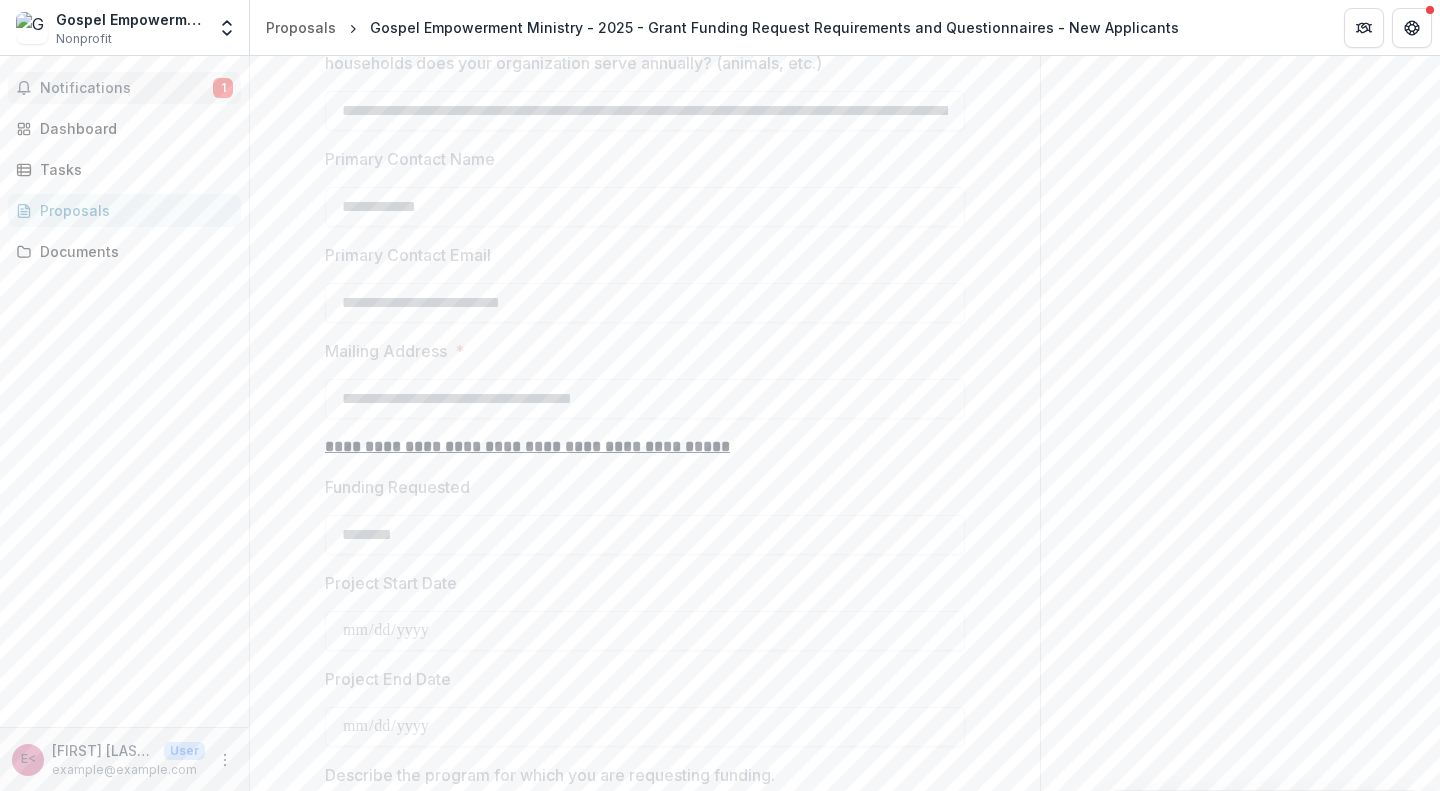 click on "Notifications" at bounding box center [126, 88] 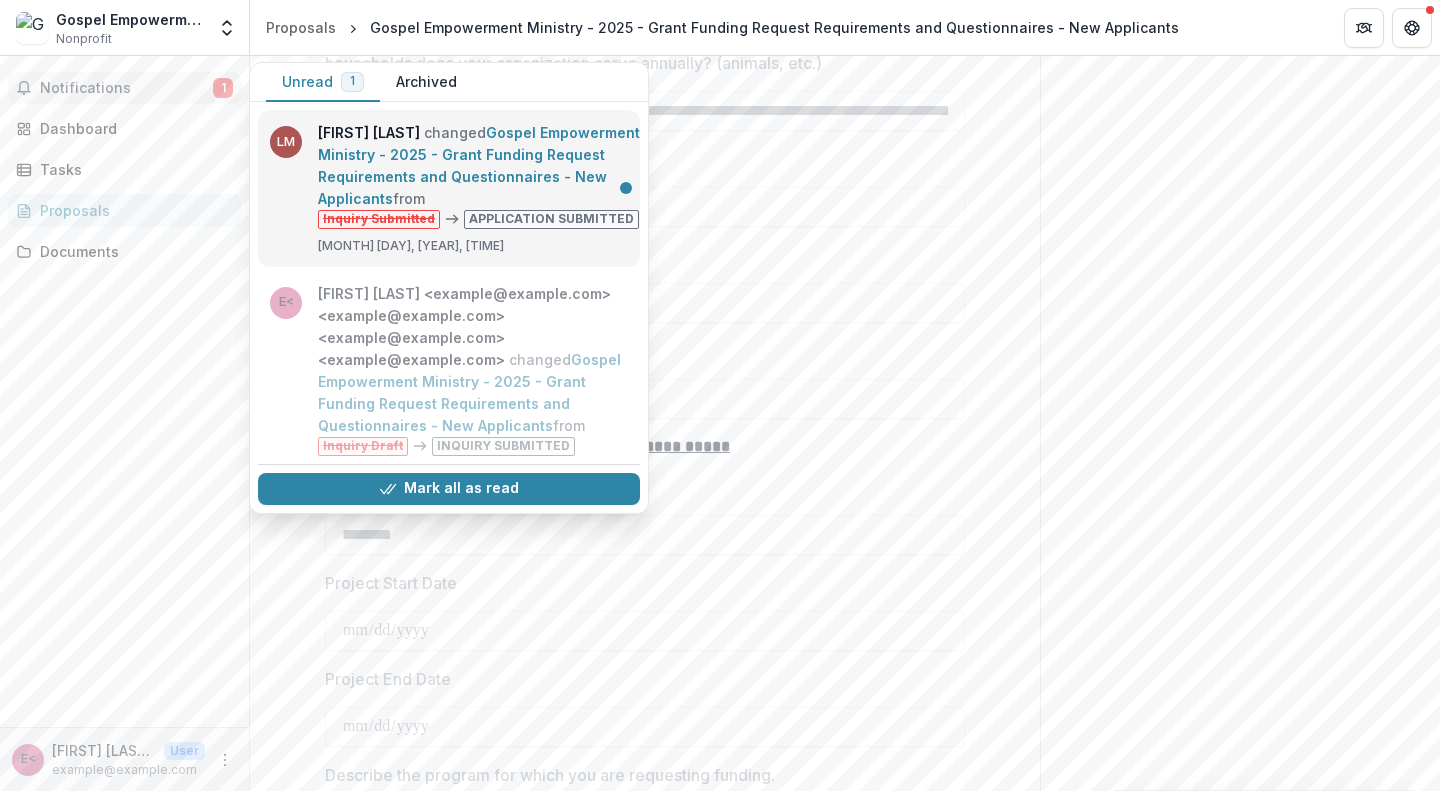 click on "Gospel Empowerment Ministry - 2025 - Grant Funding Request Requirements and Questionnaires - New Applicants" at bounding box center [479, 165] 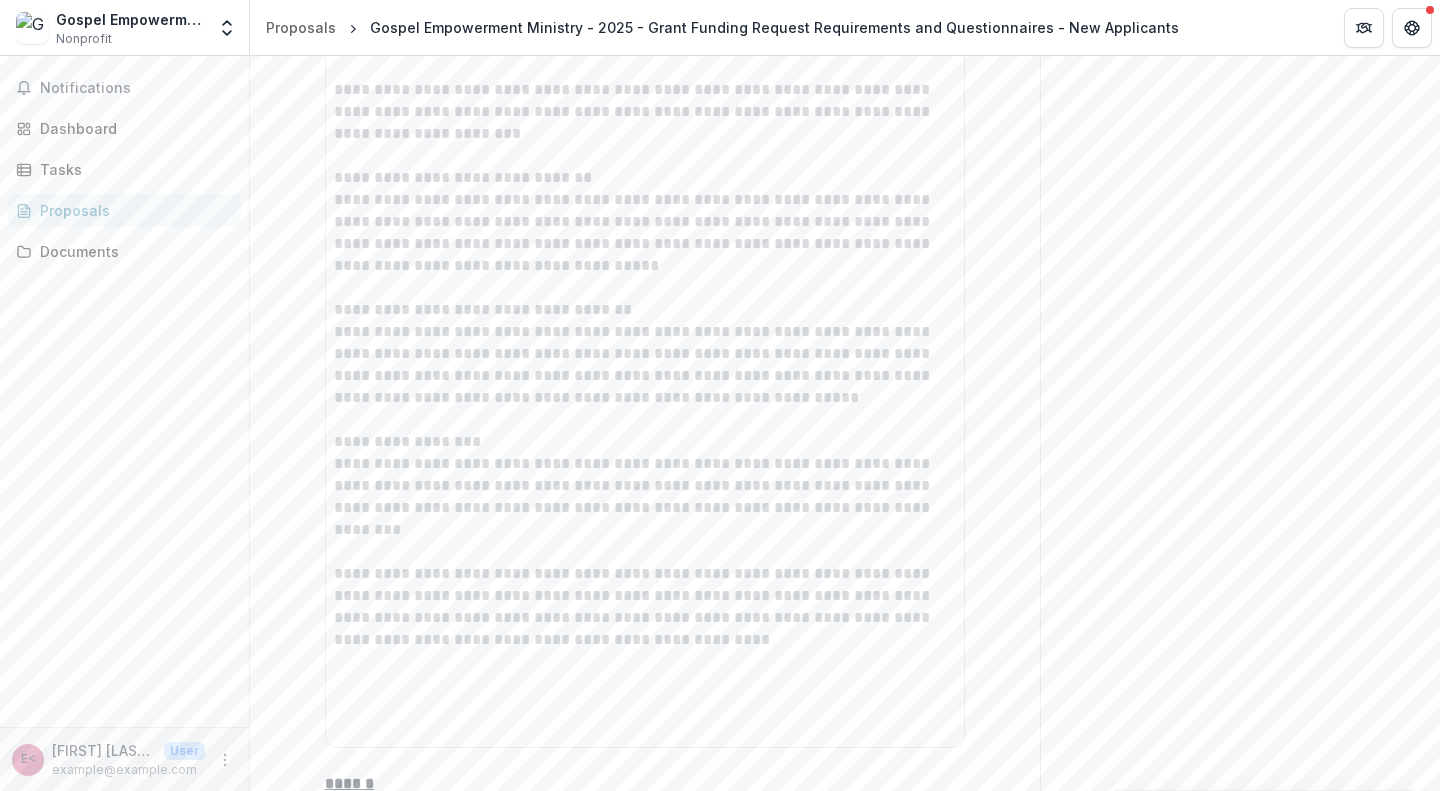 scroll, scrollTop: 9493, scrollLeft: 0, axis: vertical 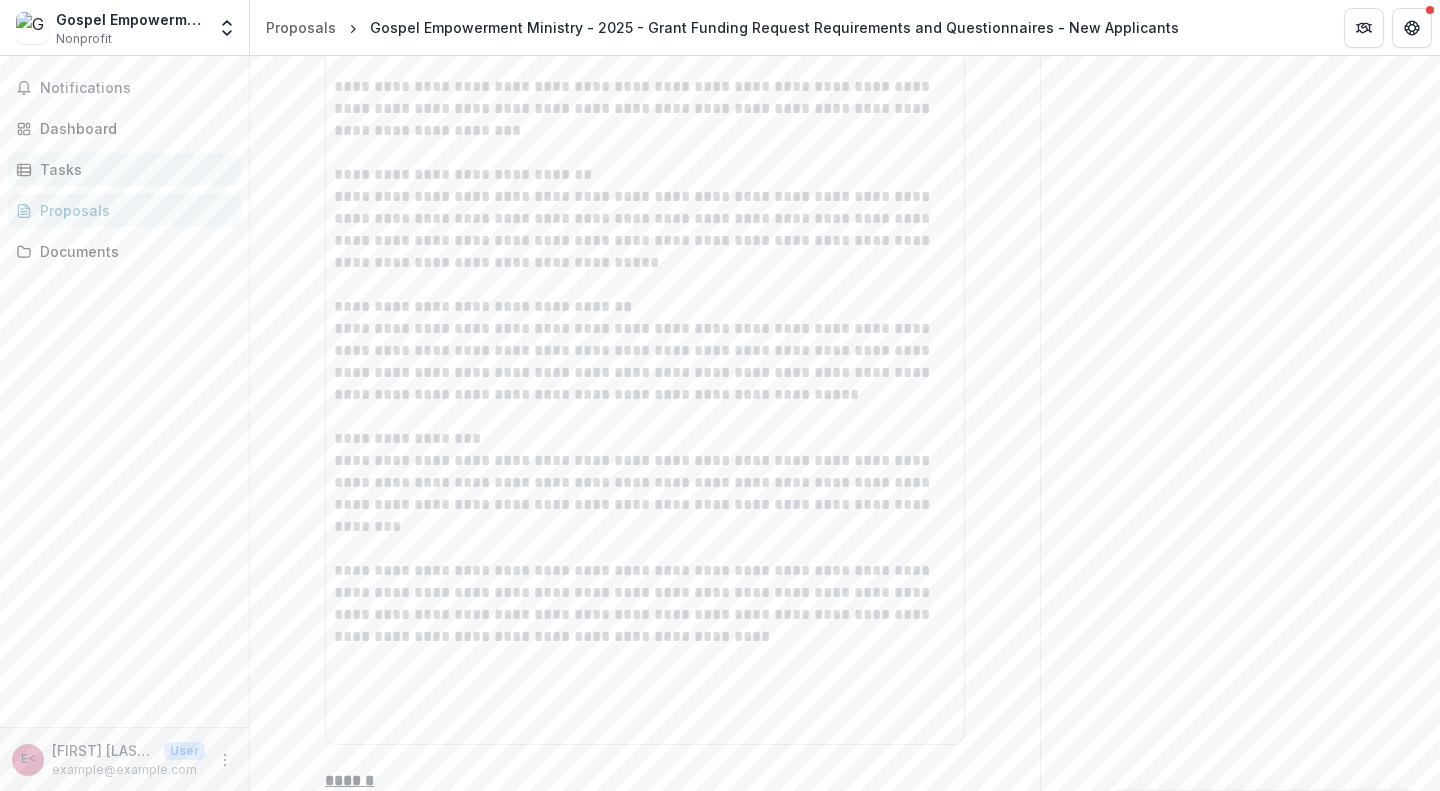 click on "Tasks" at bounding box center [124, 169] 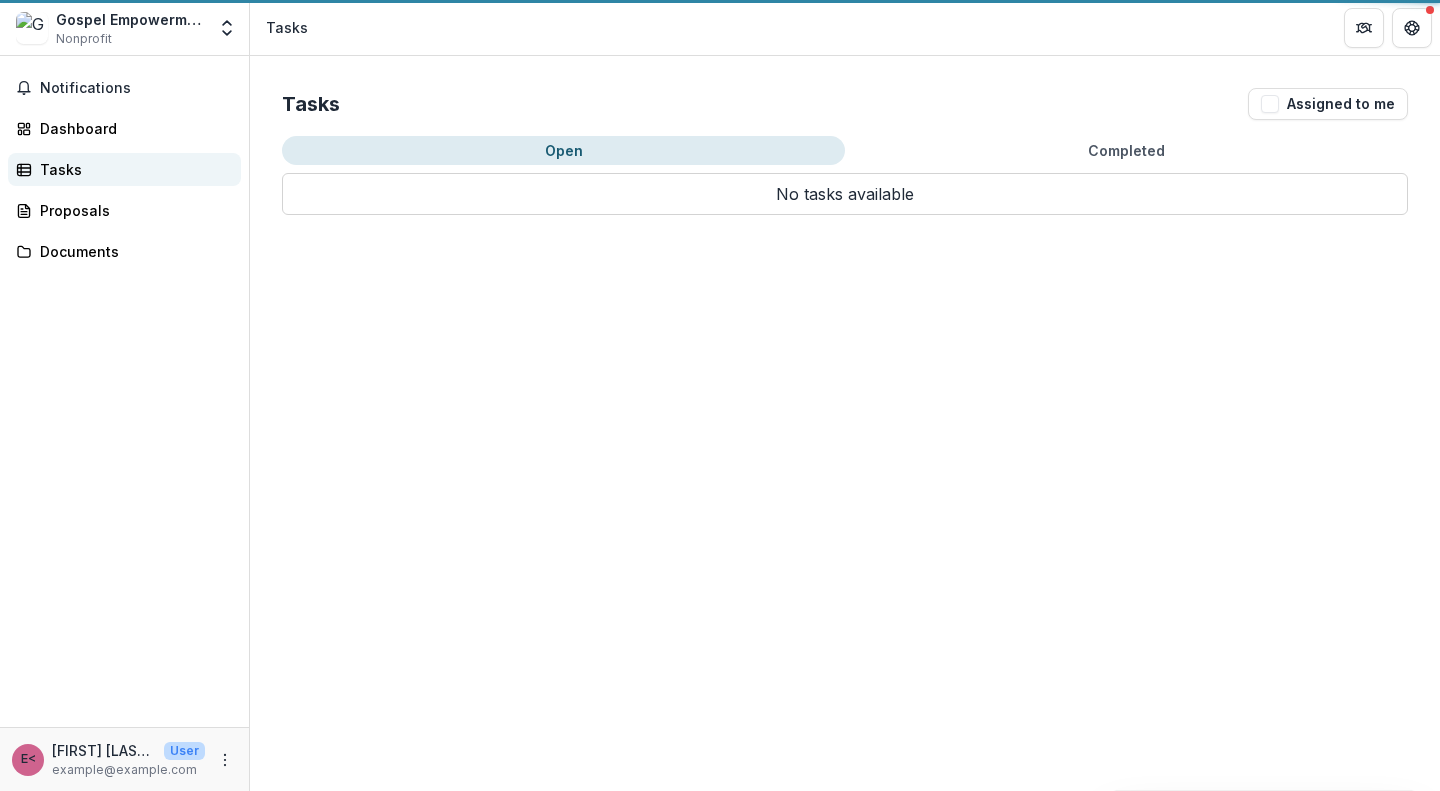 scroll, scrollTop: 0, scrollLeft: 0, axis: both 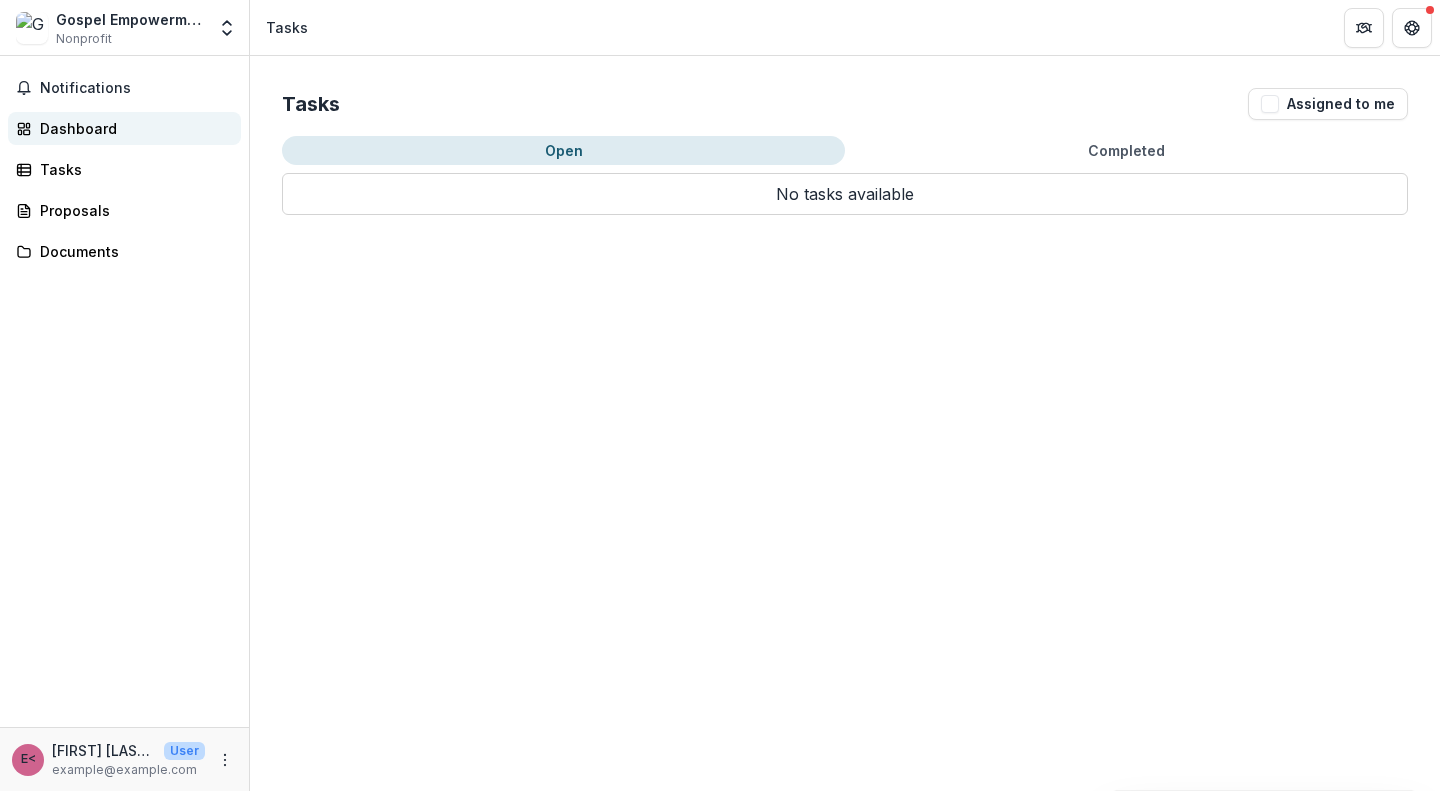 click on "Dashboard" at bounding box center [132, 128] 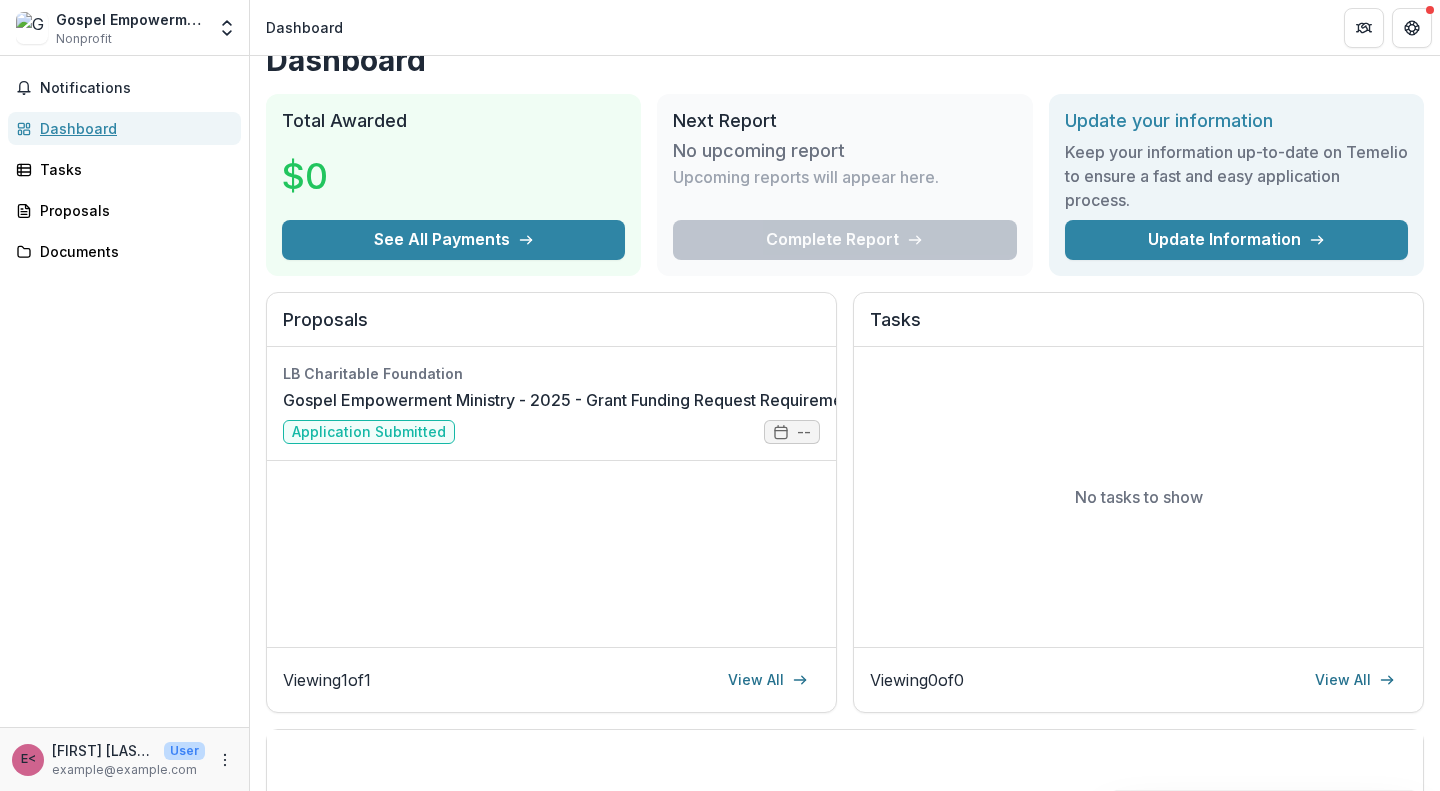 scroll, scrollTop: 0, scrollLeft: 0, axis: both 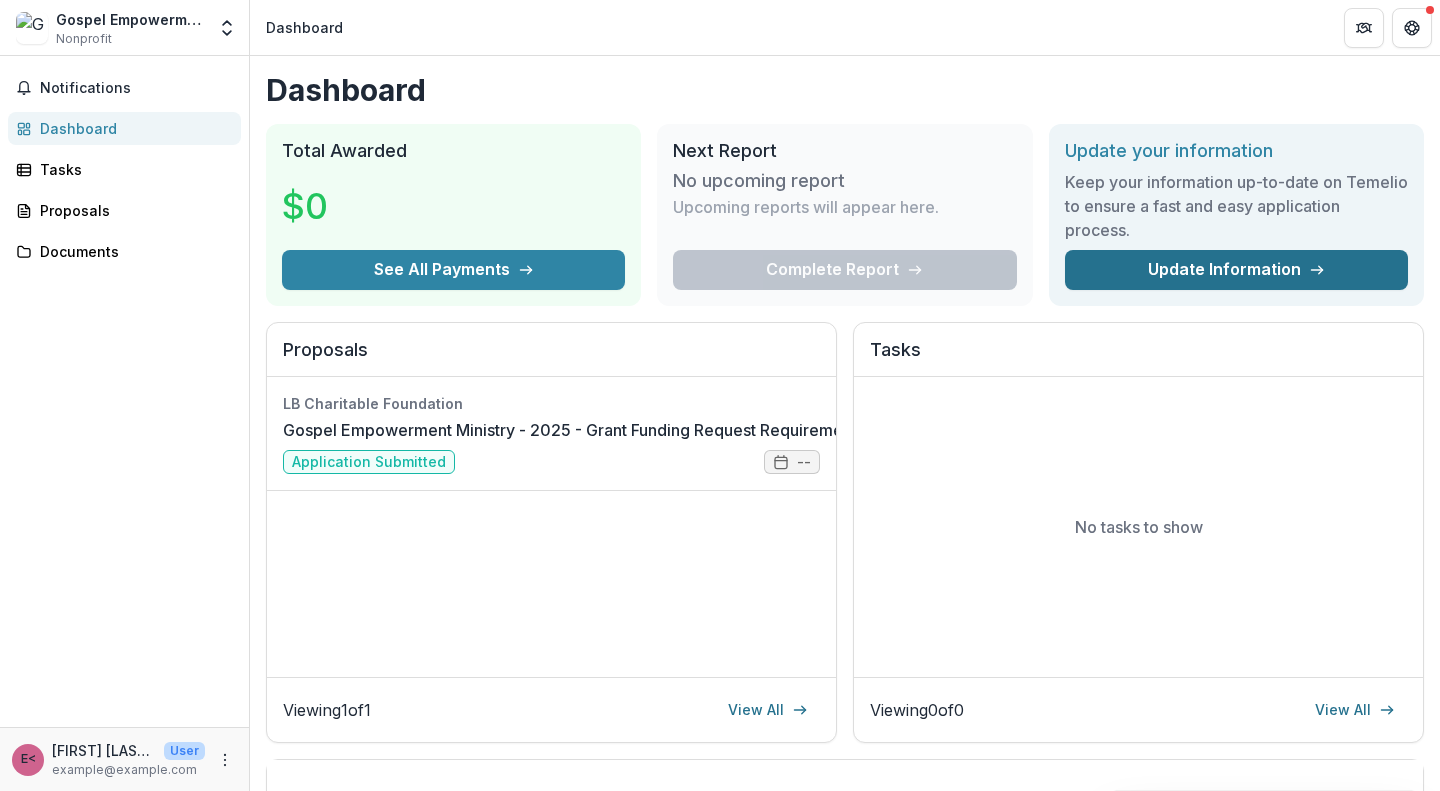 click on "Update Information" at bounding box center (1236, 270) 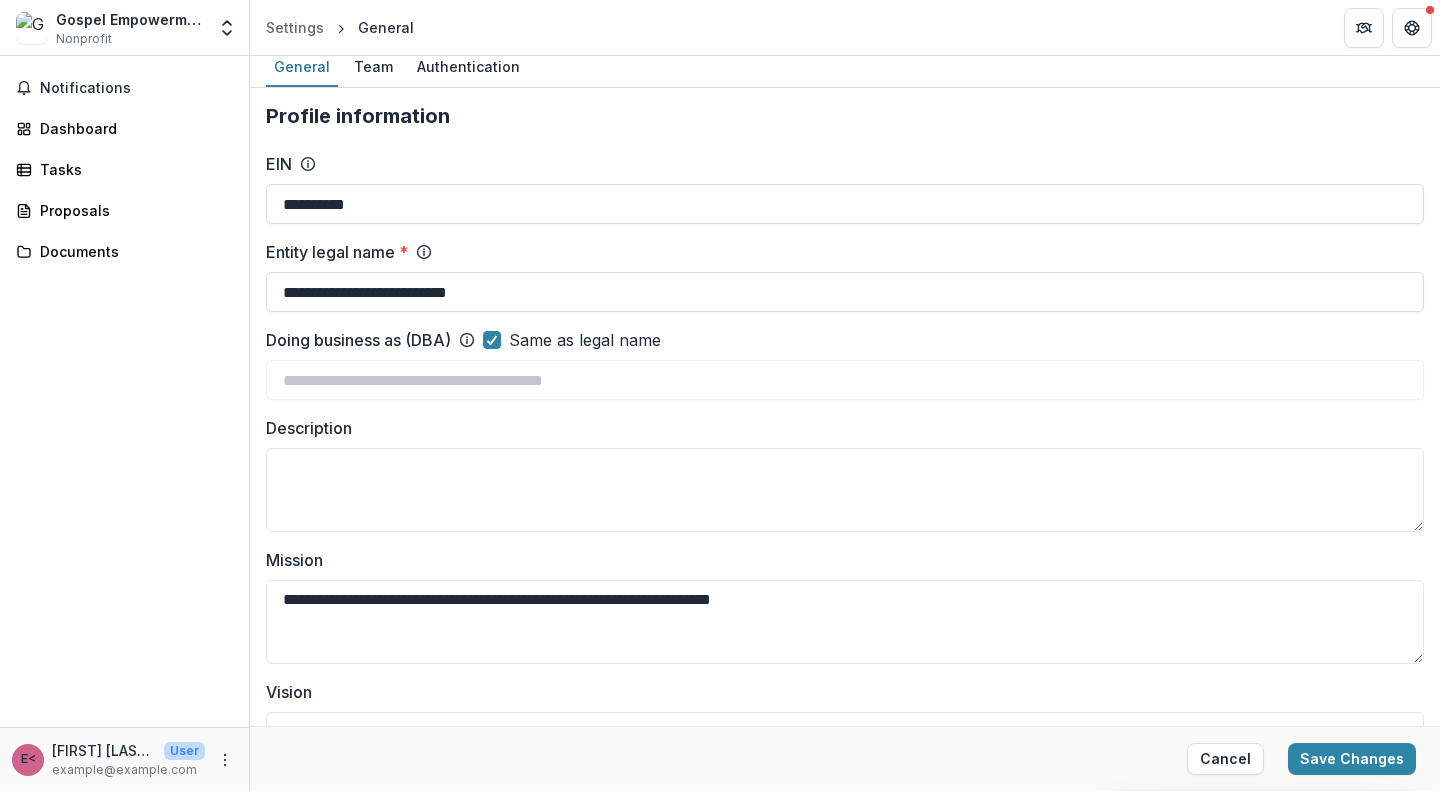 scroll, scrollTop: 0, scrollLeft: 0, axis: both 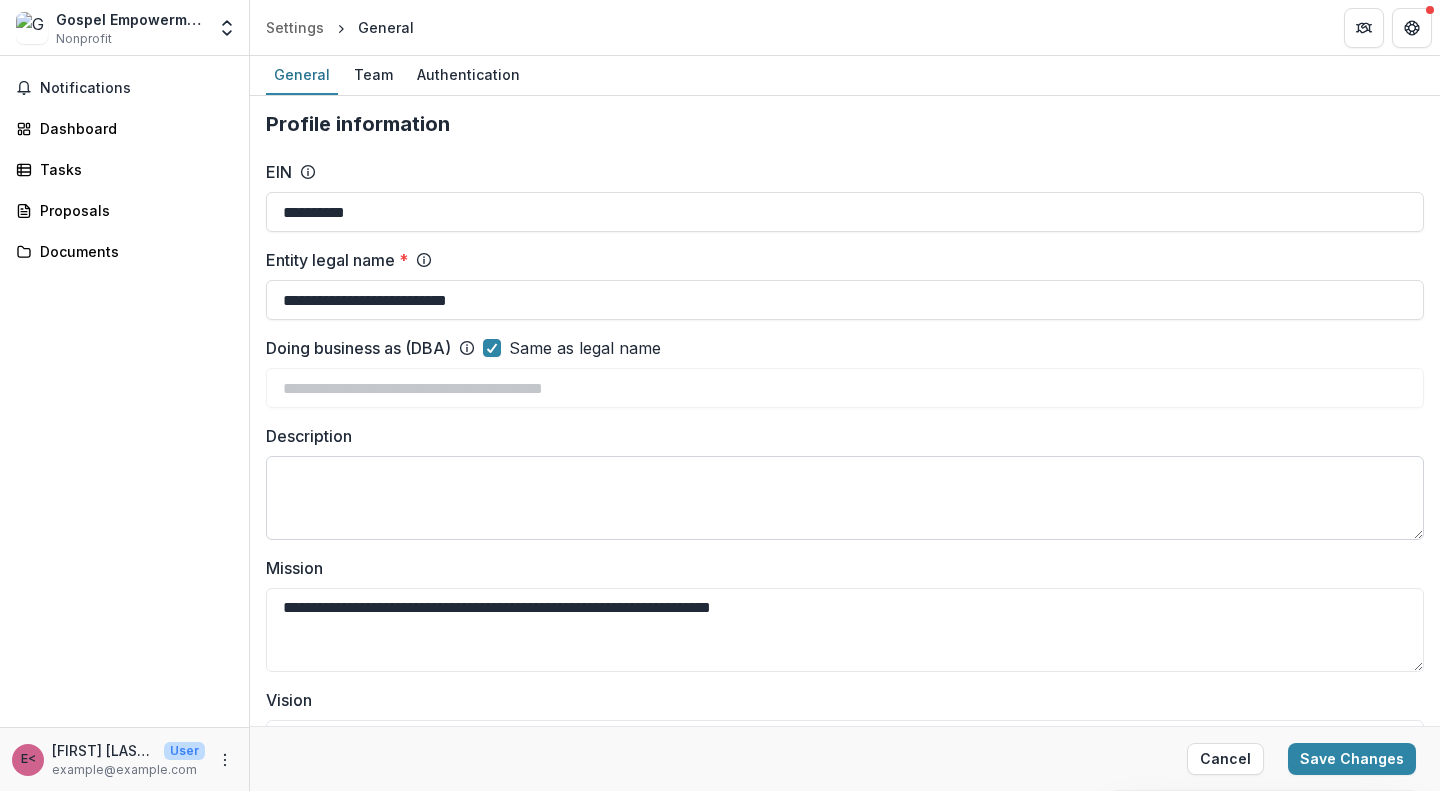 click on "Description" at bounding box center (845, 498) 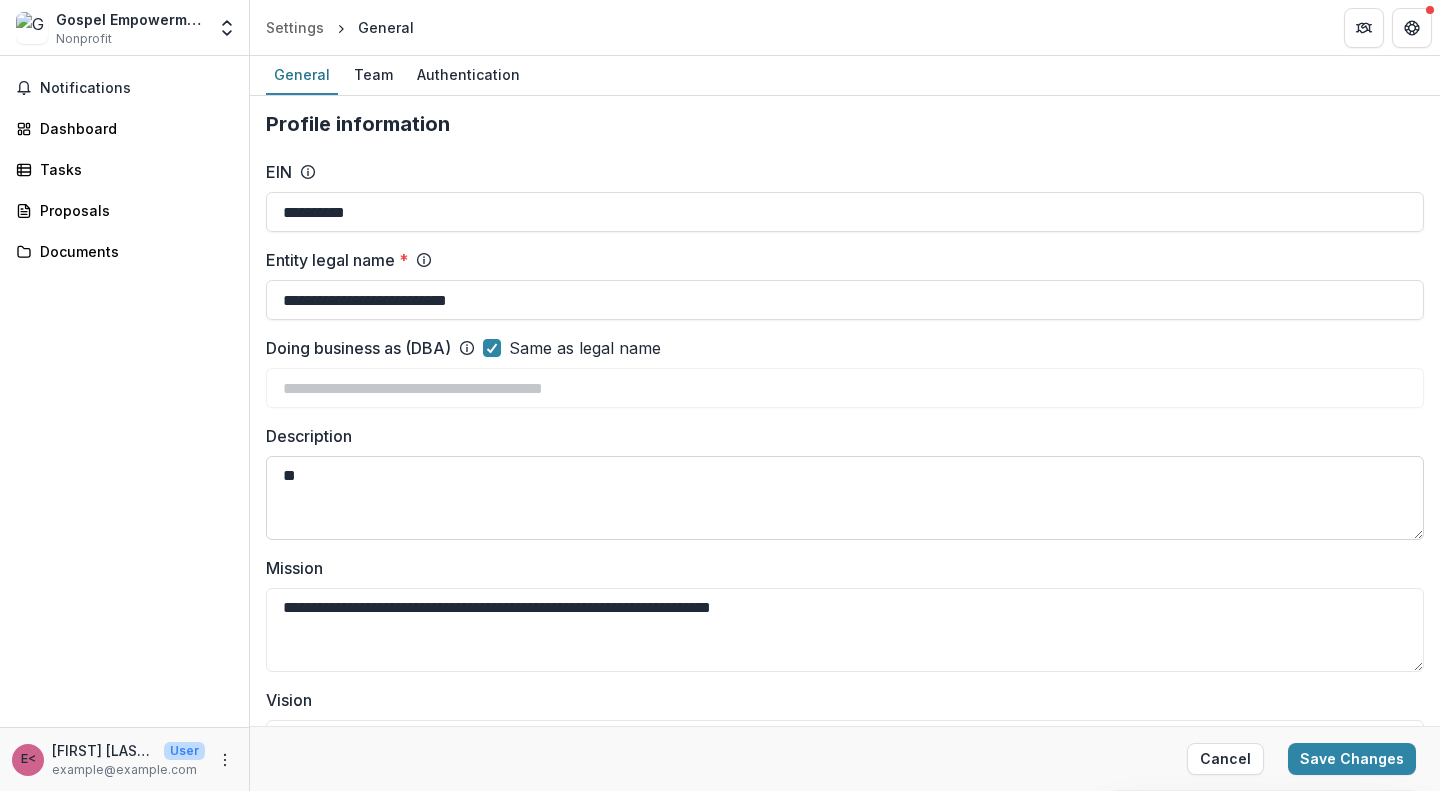 type on "*" 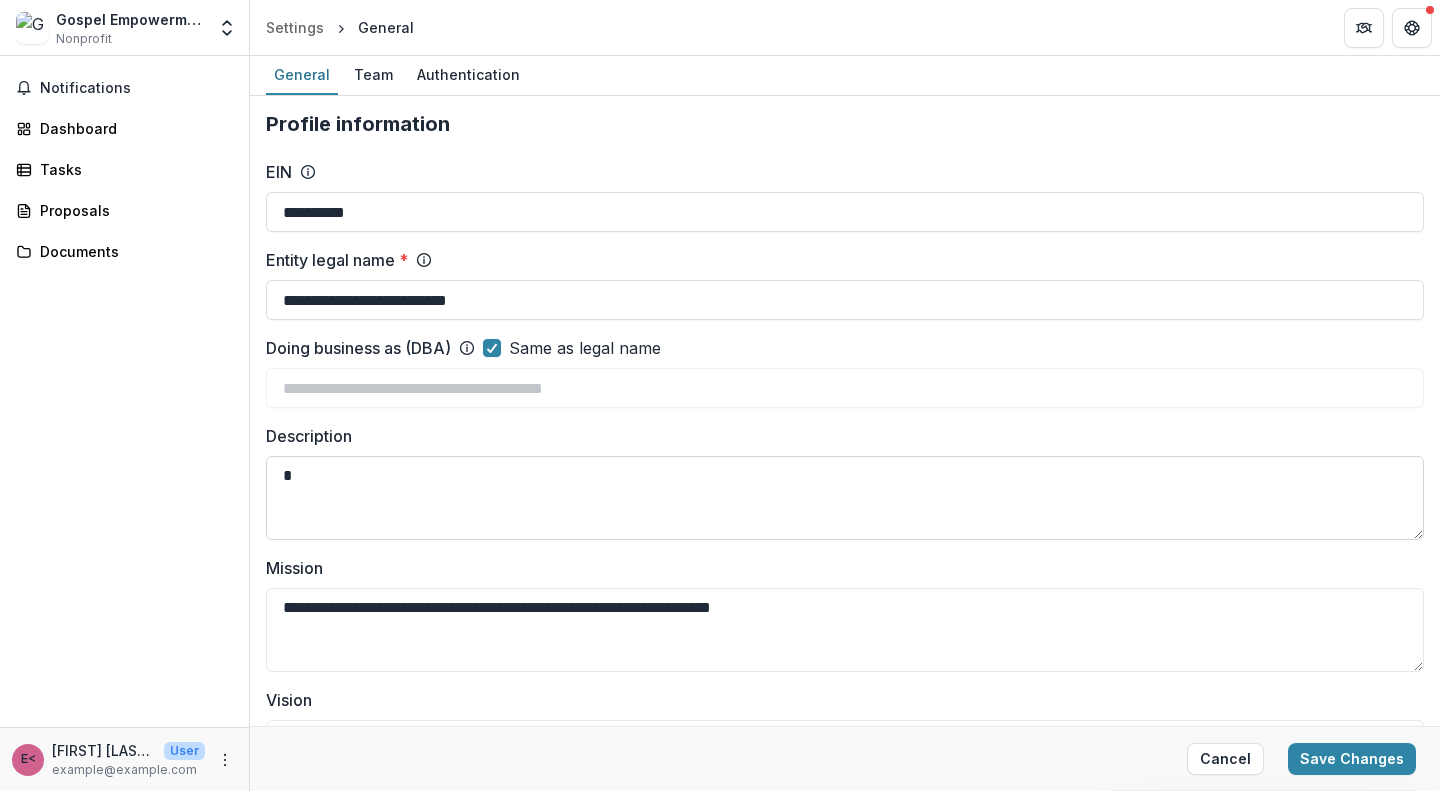 type 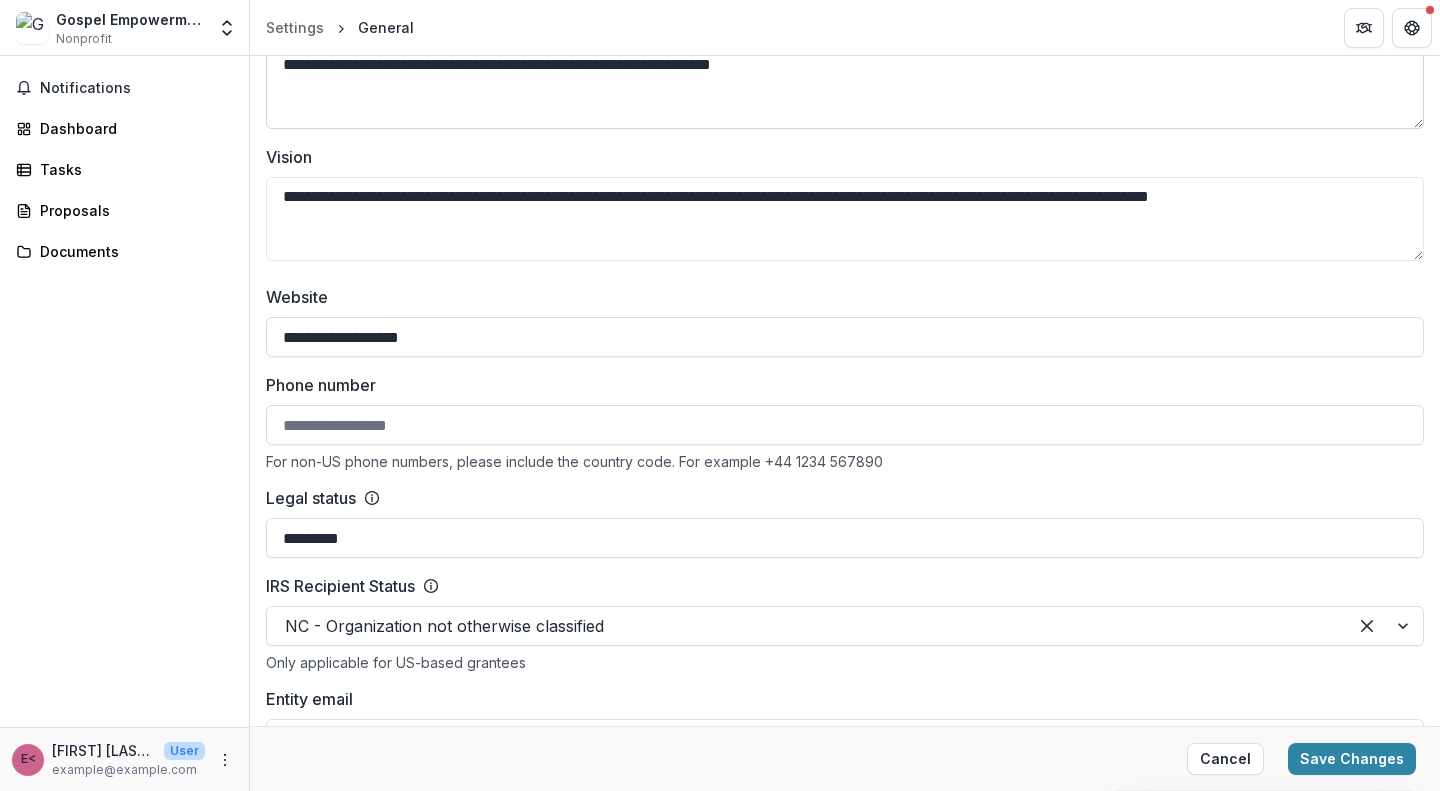scroll, scrollTop: 544, scrollLeft: 0, axis: vertical 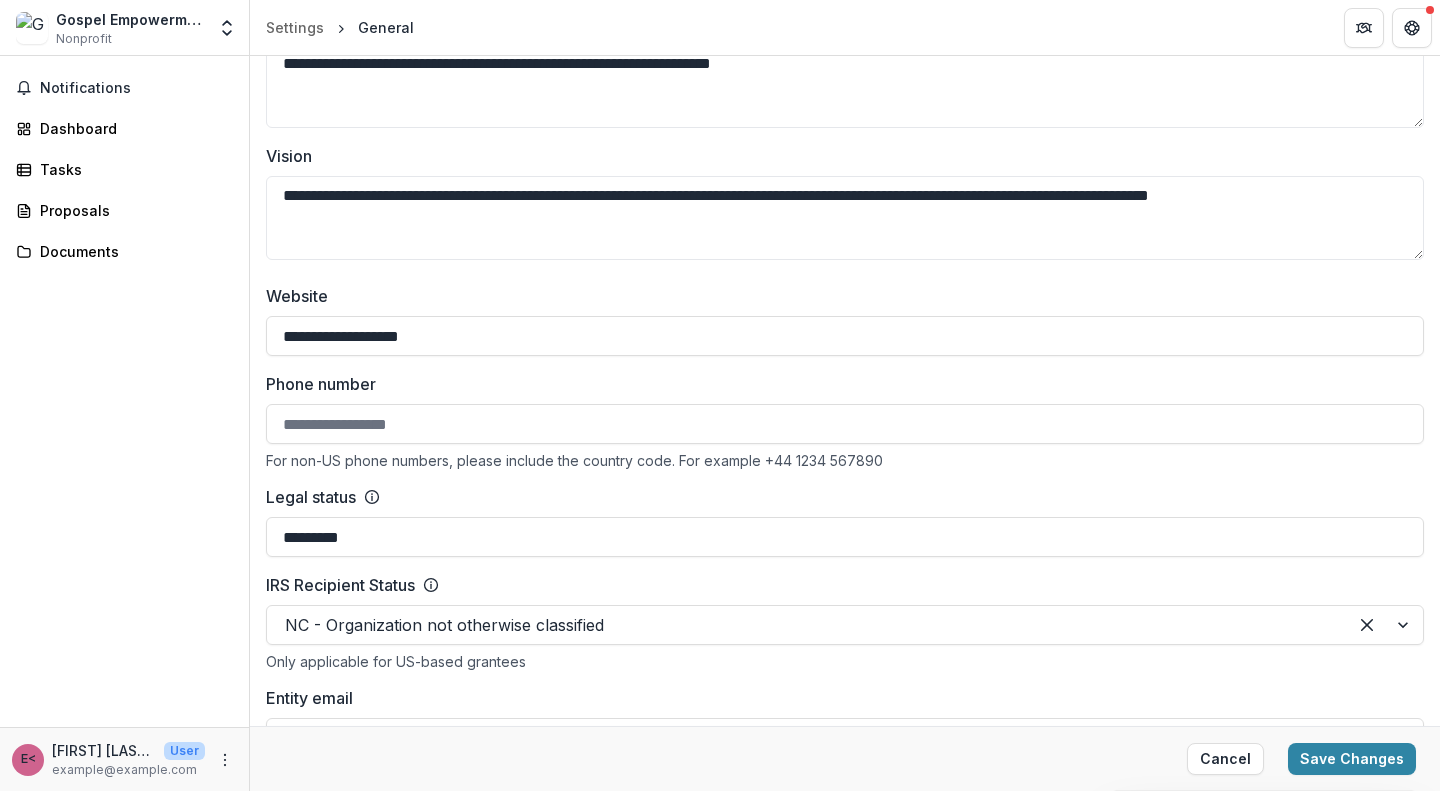 click on "Phone number" at bounding box center [845, 424] 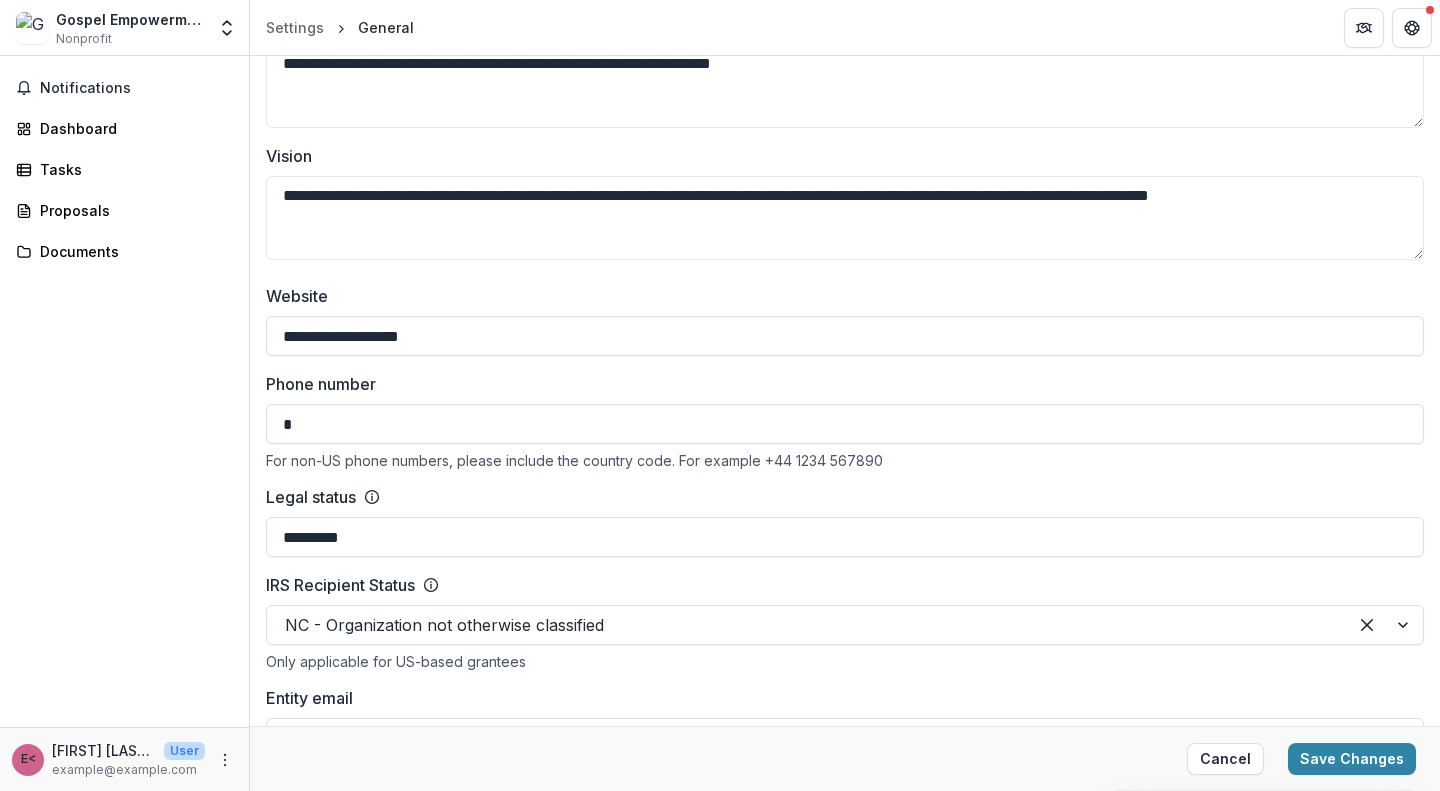 type on "**********" 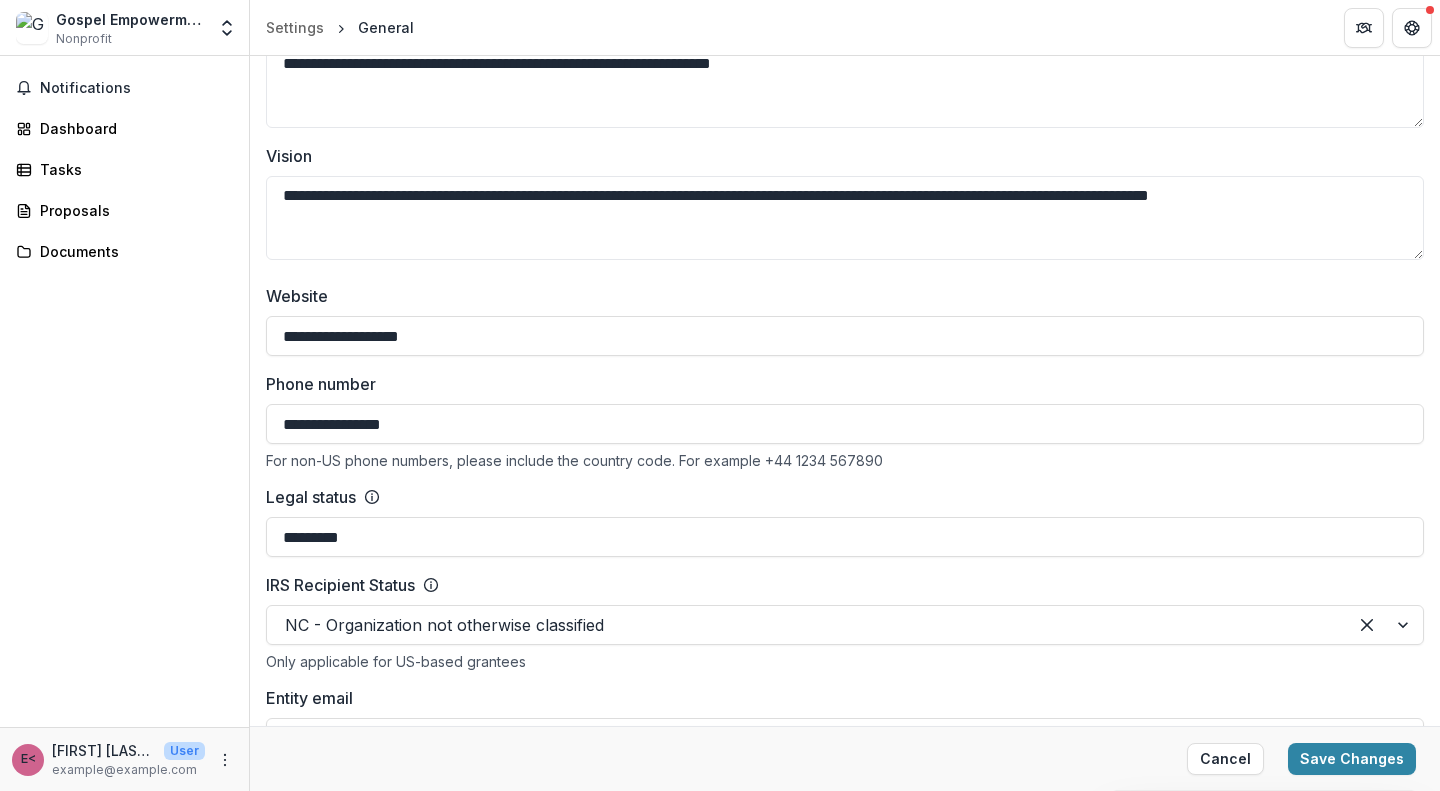 type on "**********" 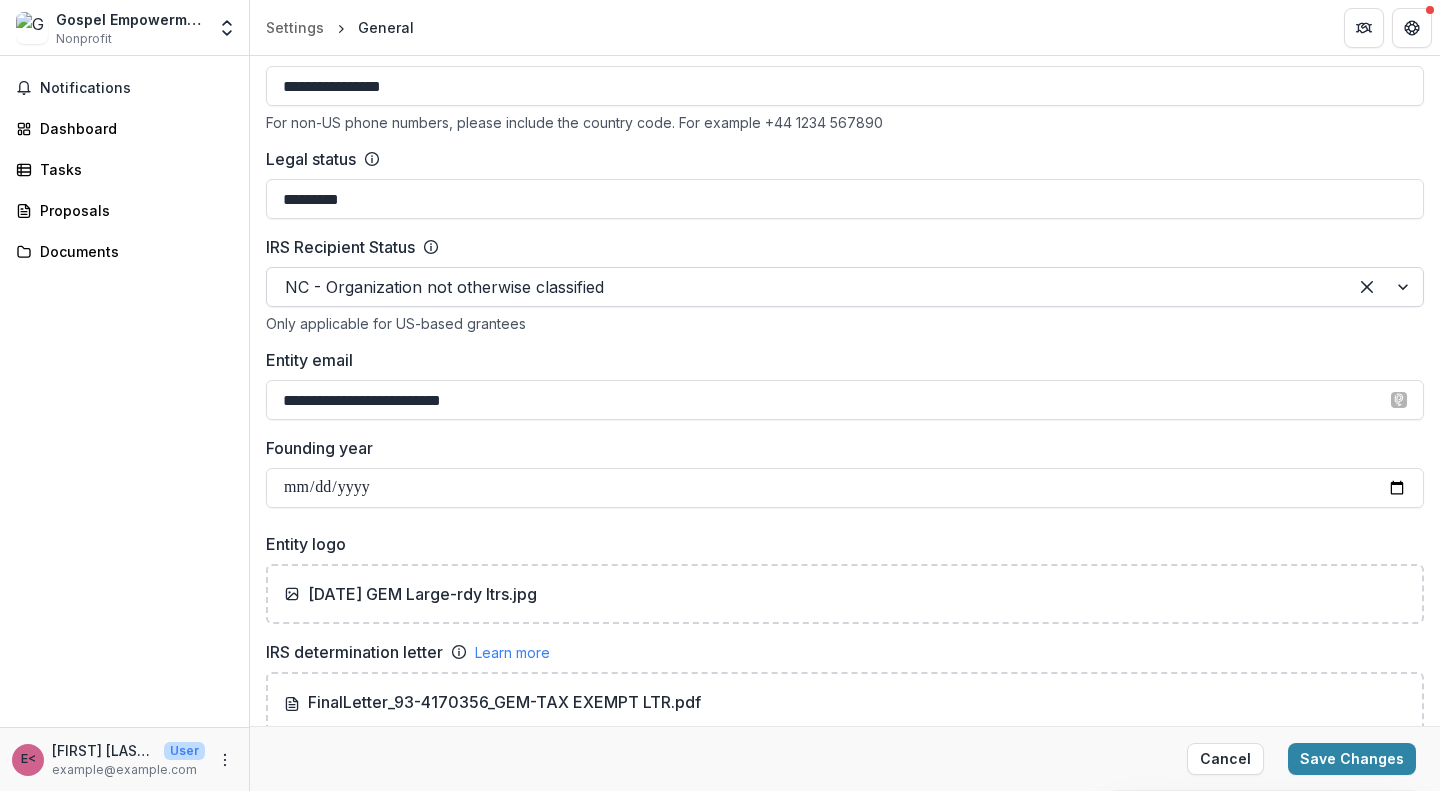 scroll, scrollTop: 883, scrollLeft: 0, axis: vertical 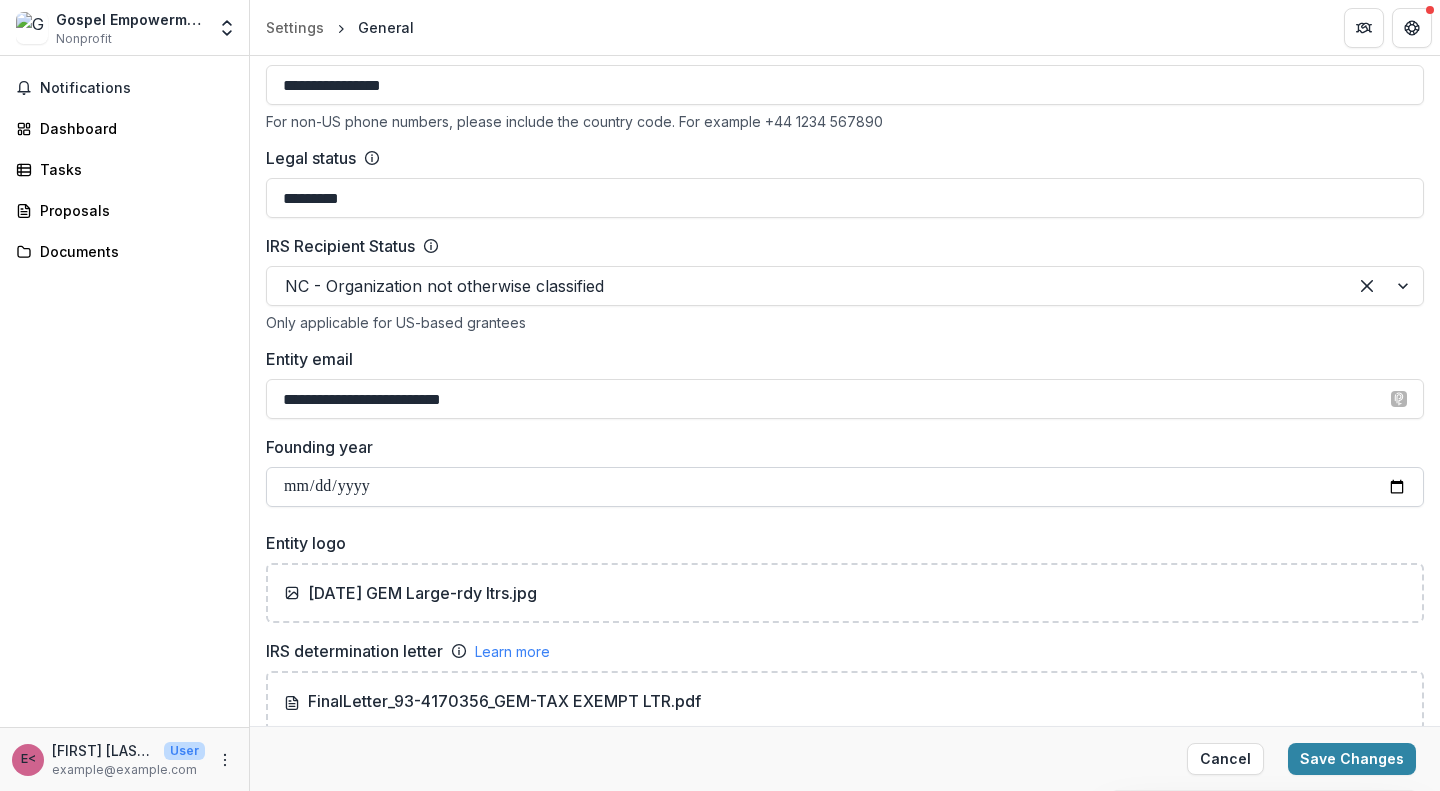click on "**********" at bounding box center [845, 487] 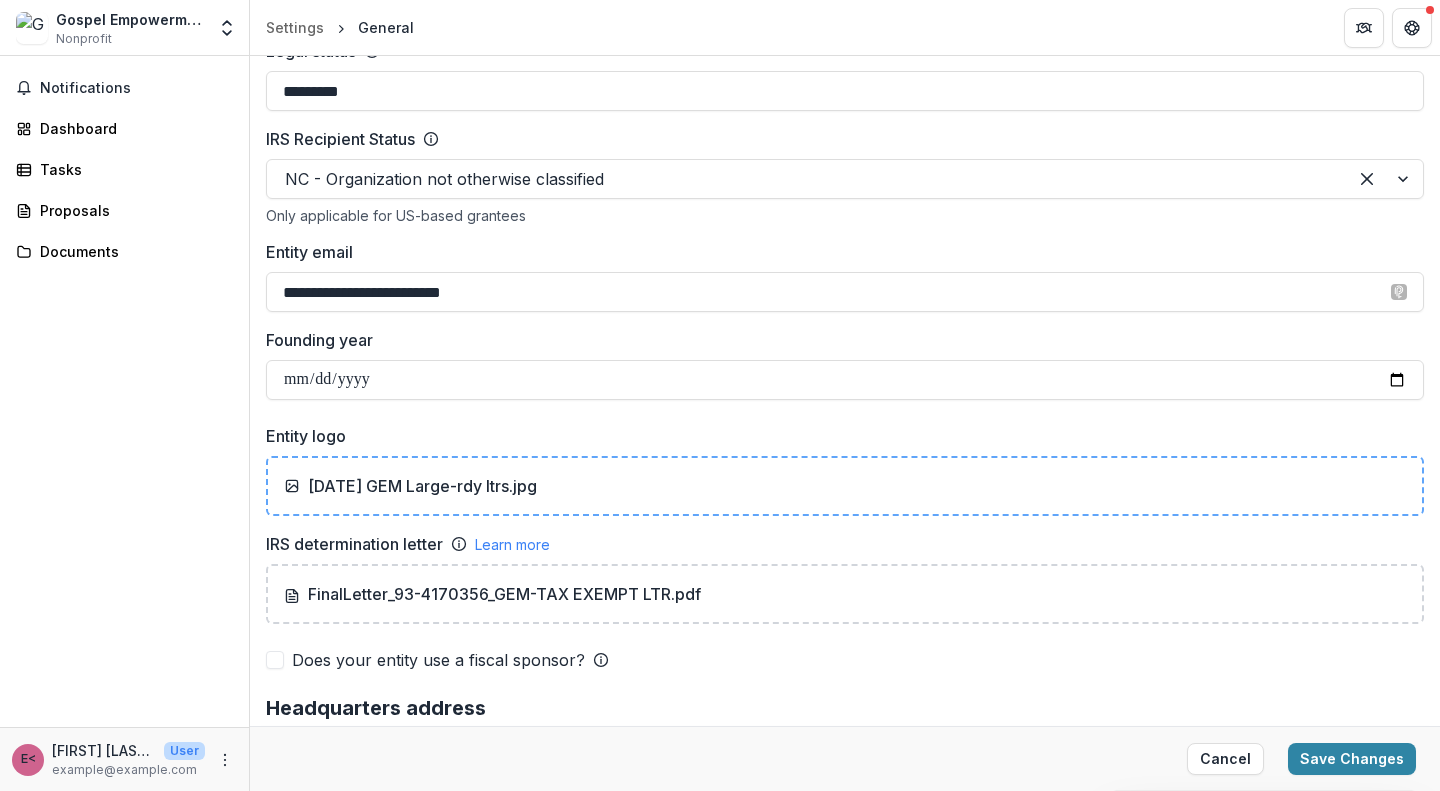 scroll, scrollTop: 991, scrollLeft: 0, axis: vertical 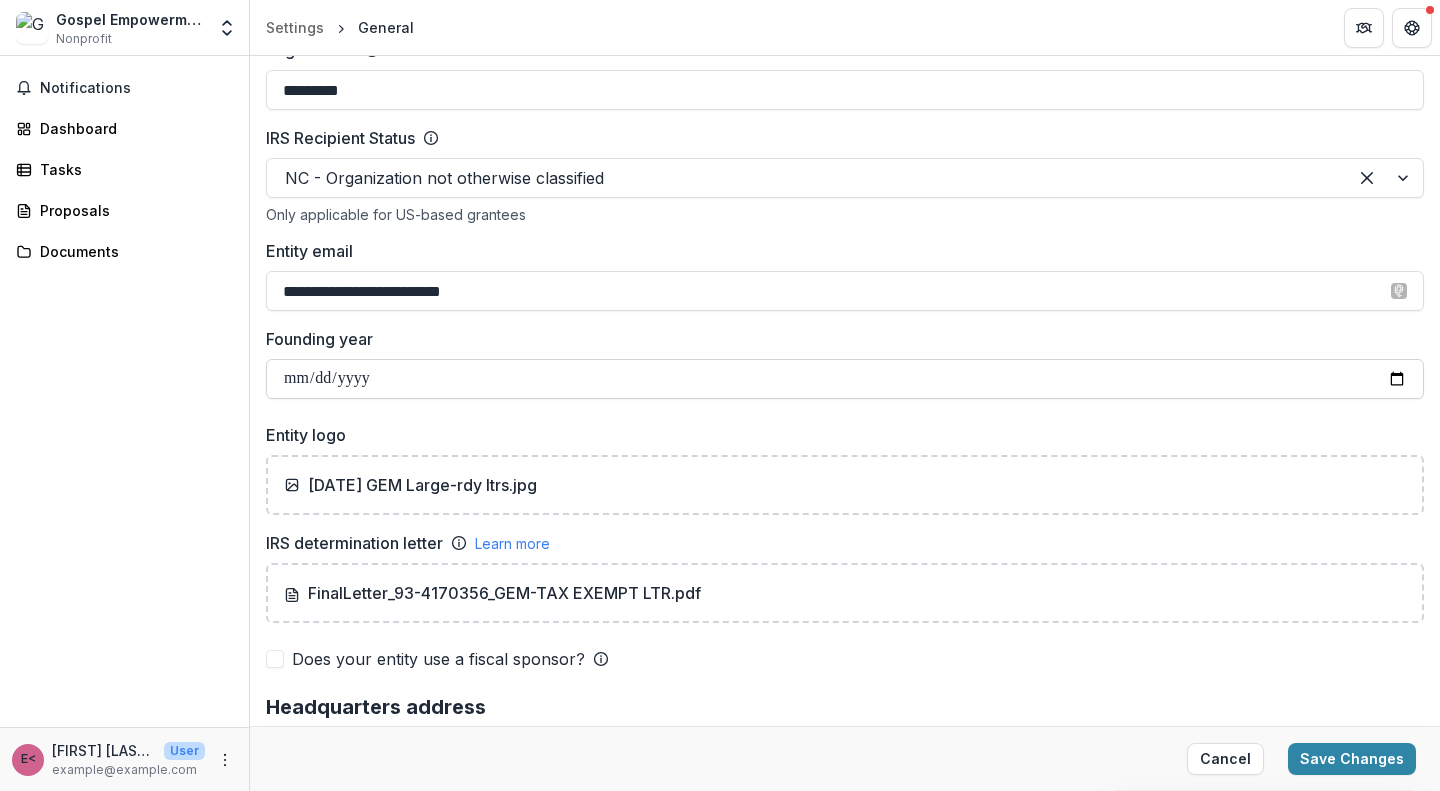 click on "**********" at bounding box center [845, 379] 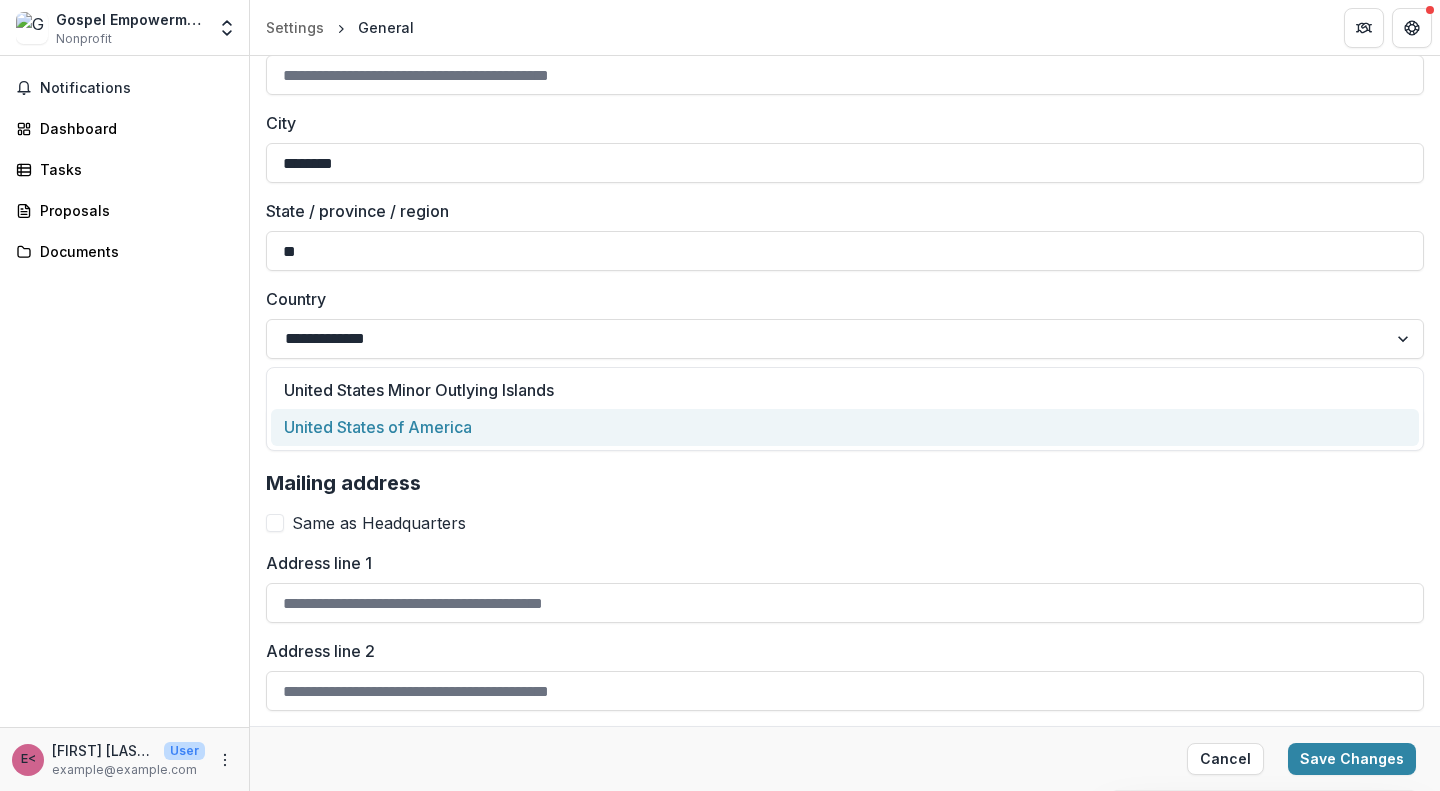 scroll, scrollTop: 1792, scrollLeft: 0, axis: vertical 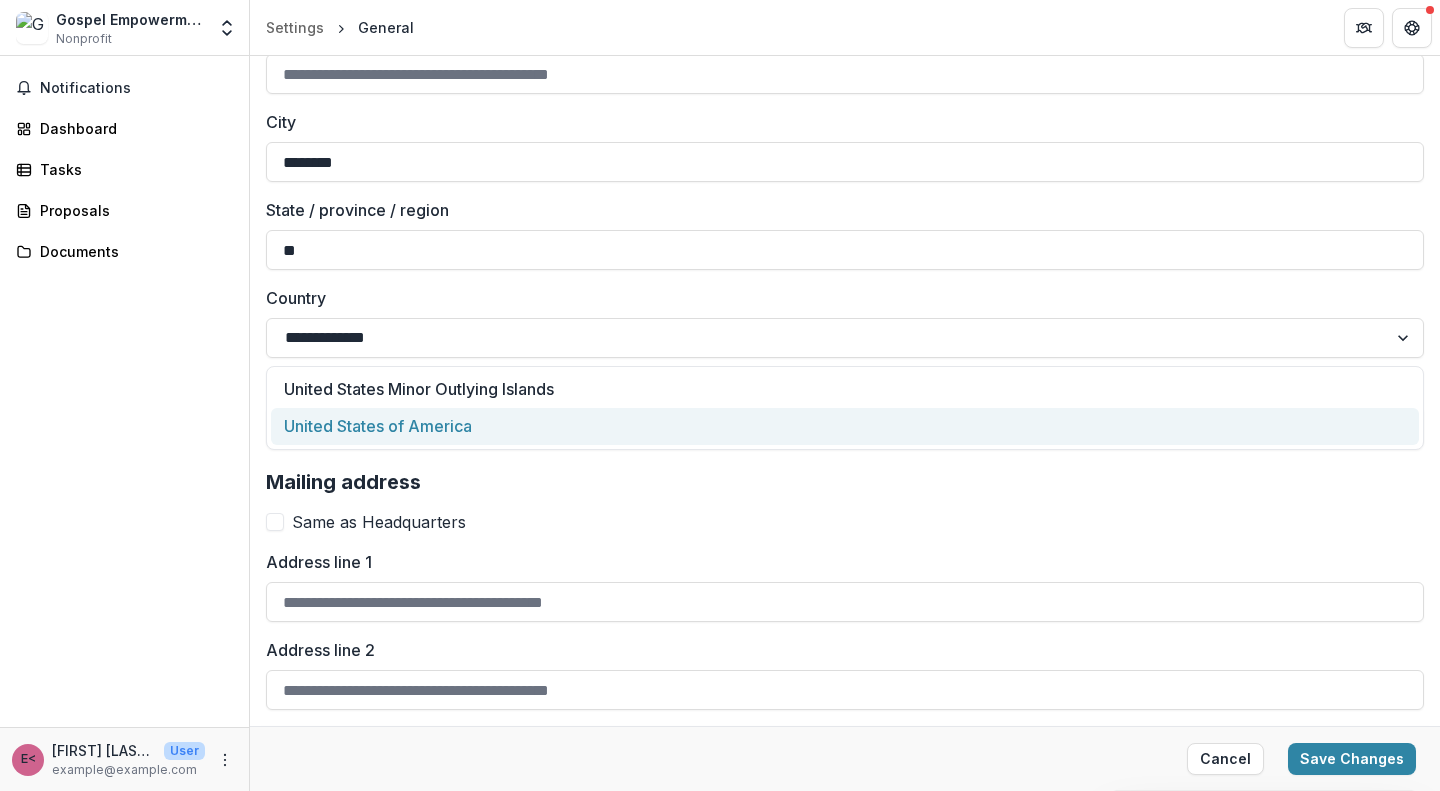 click at bounding box center [275, 522] 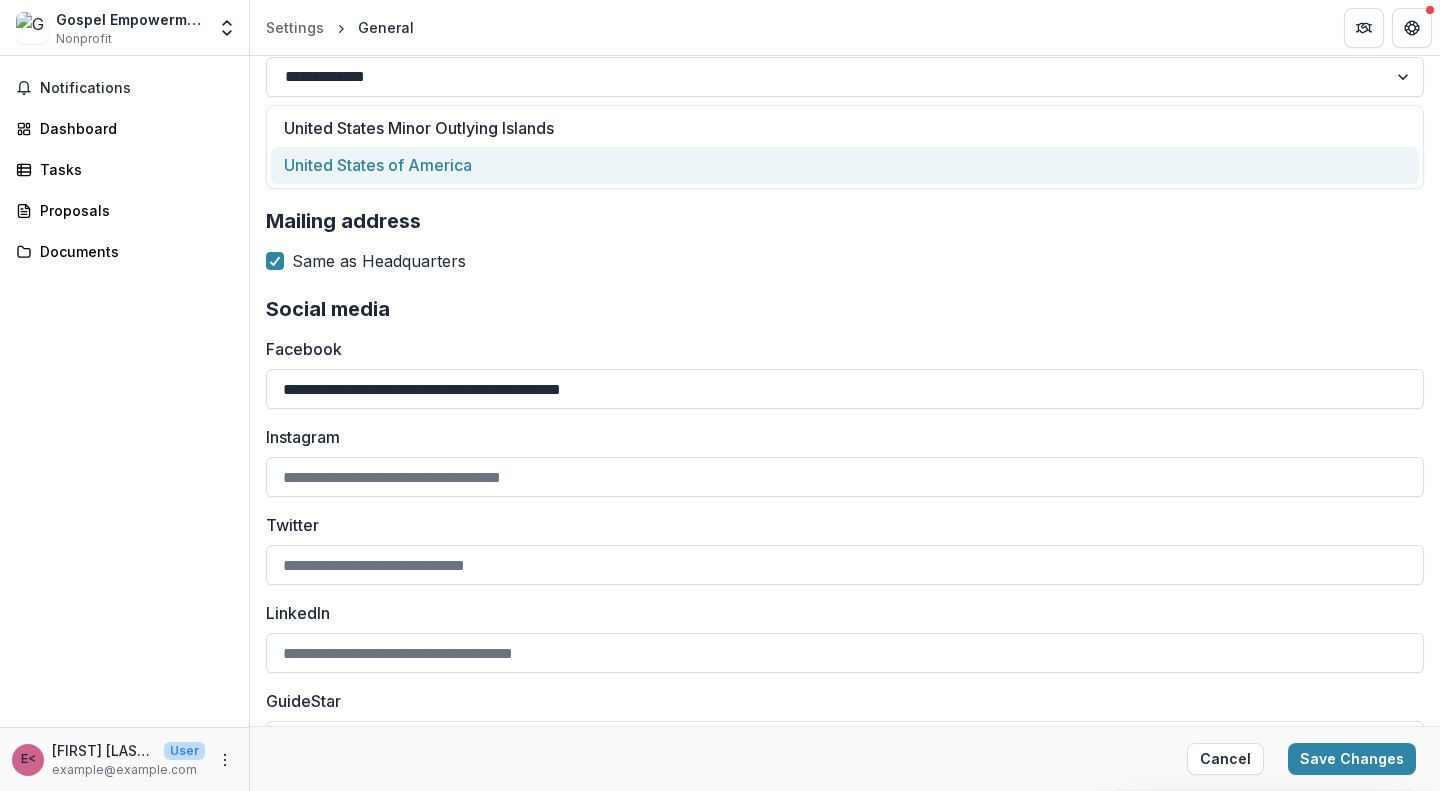 scroll, scrollTop: 2104, scrollLeft: 0, axis: vertical 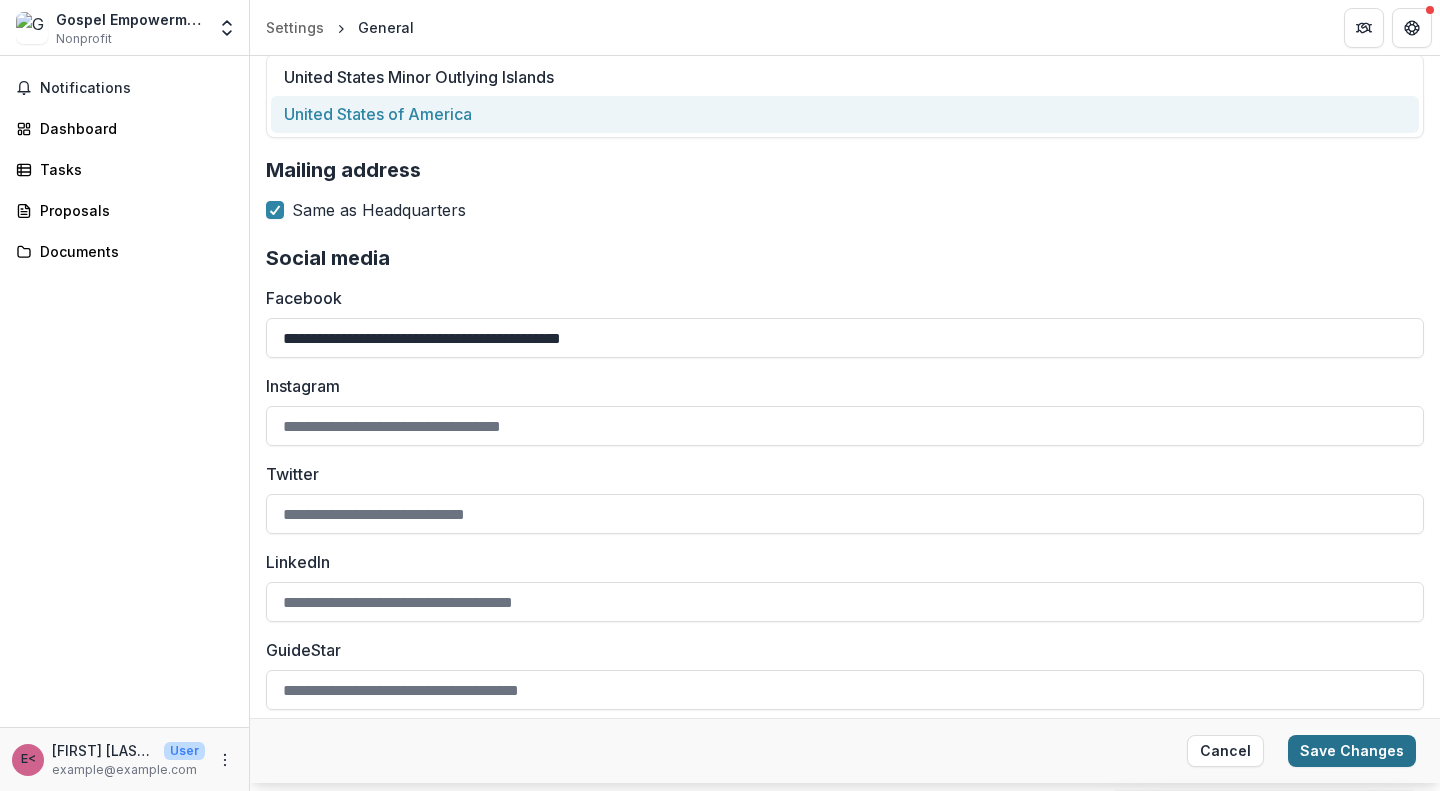 click on "Save Changes" at bounding box center [1352, 751] 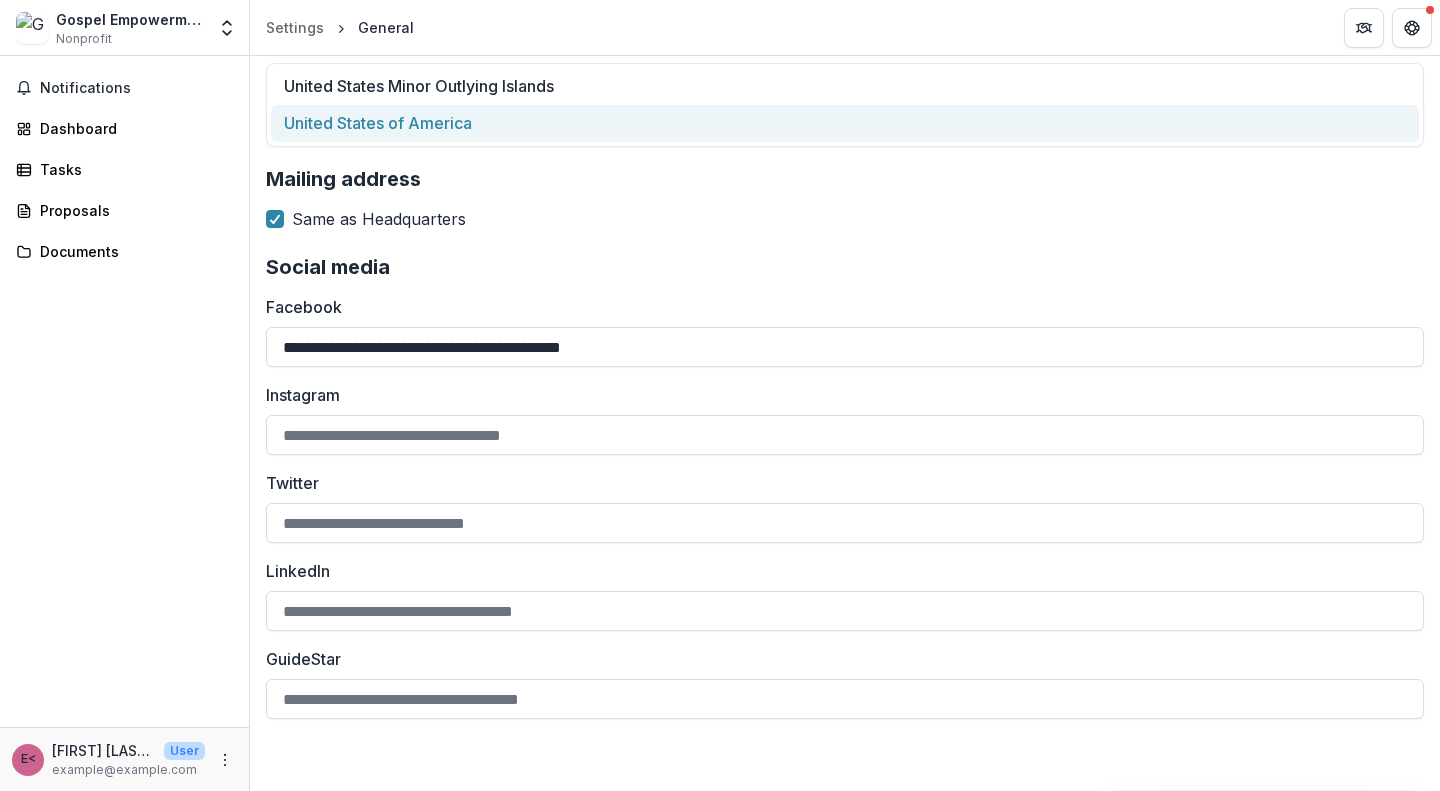 type on "**********" 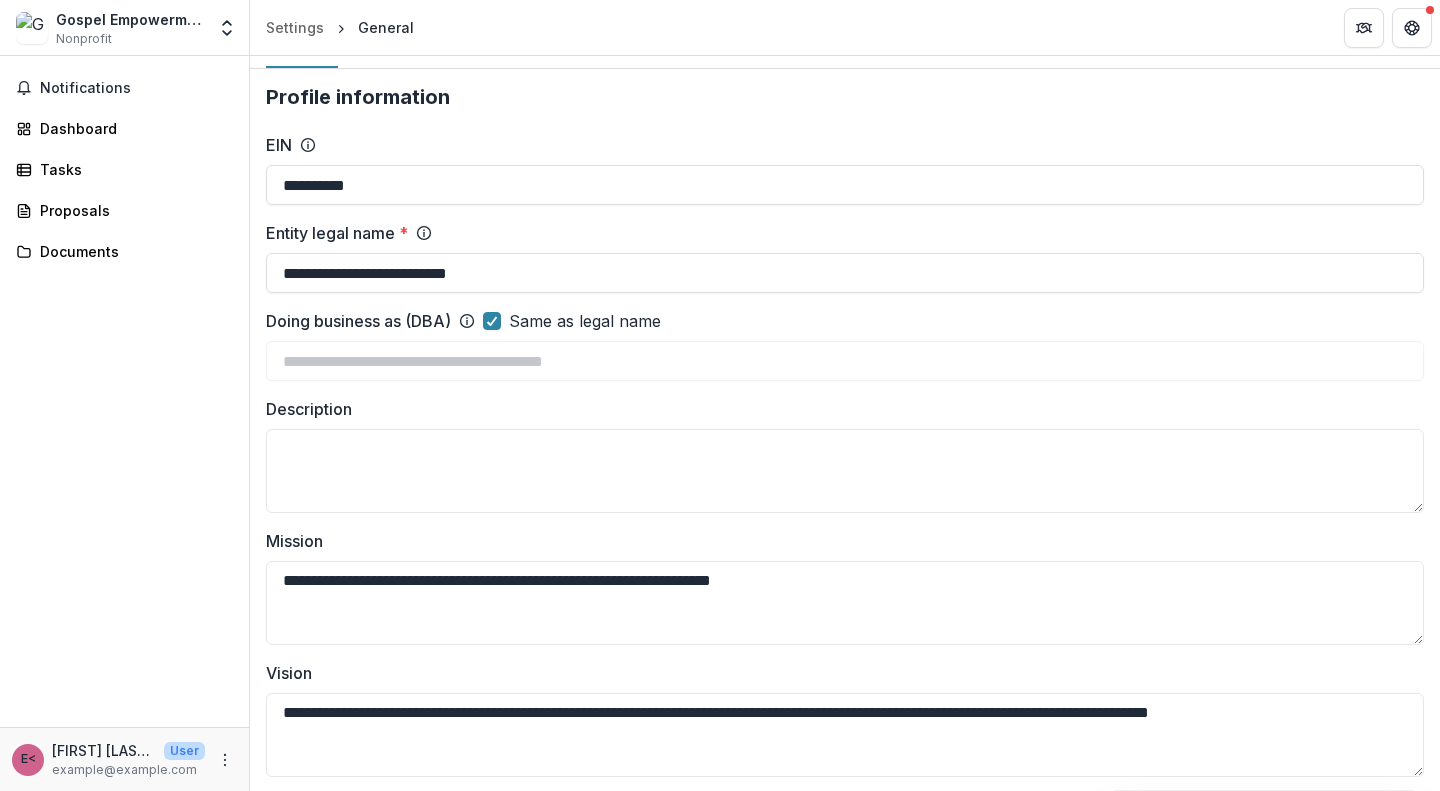 scroll, scrollTop: 0, scrollLeft: 0, axis: both 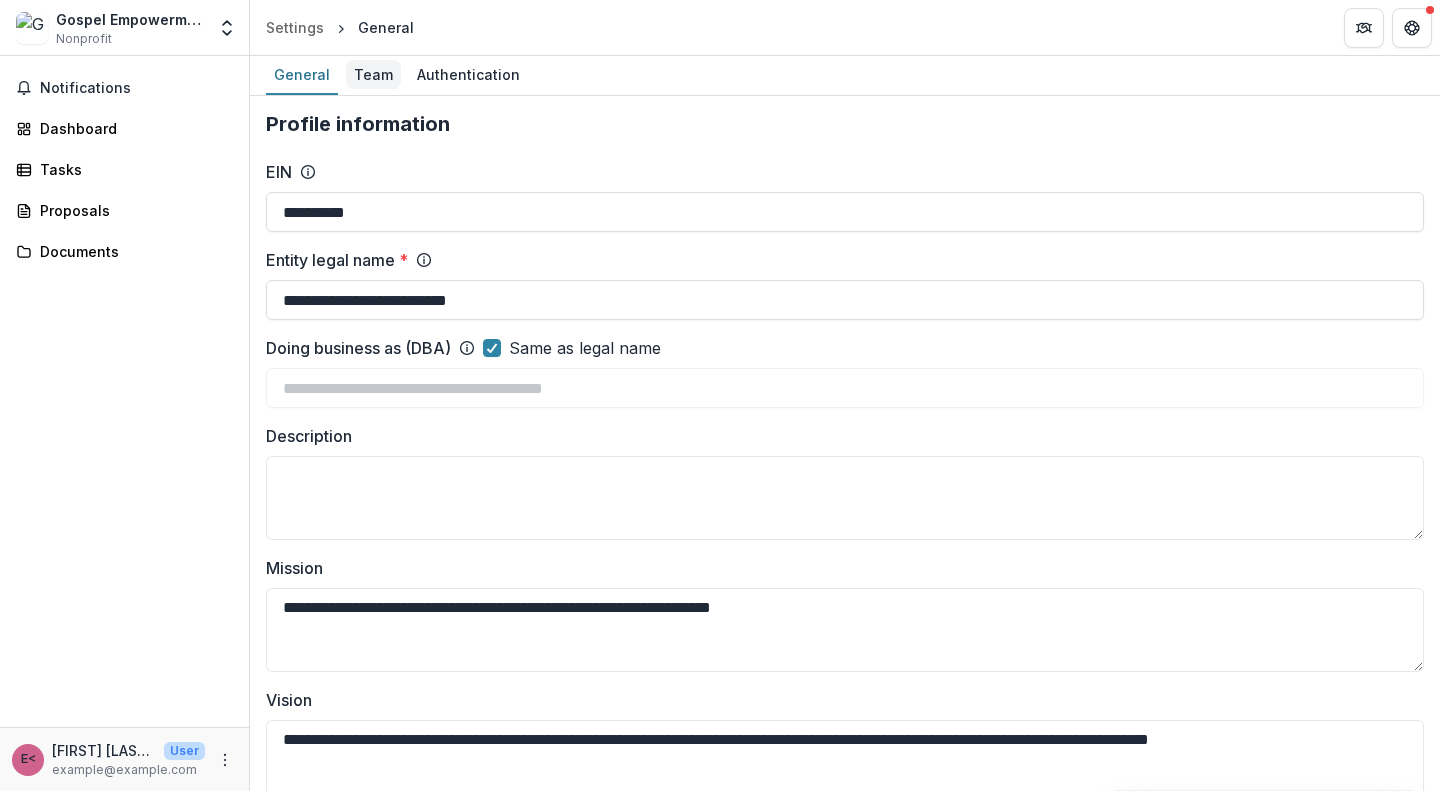 click on "Team" at bounding box center [373, 74] 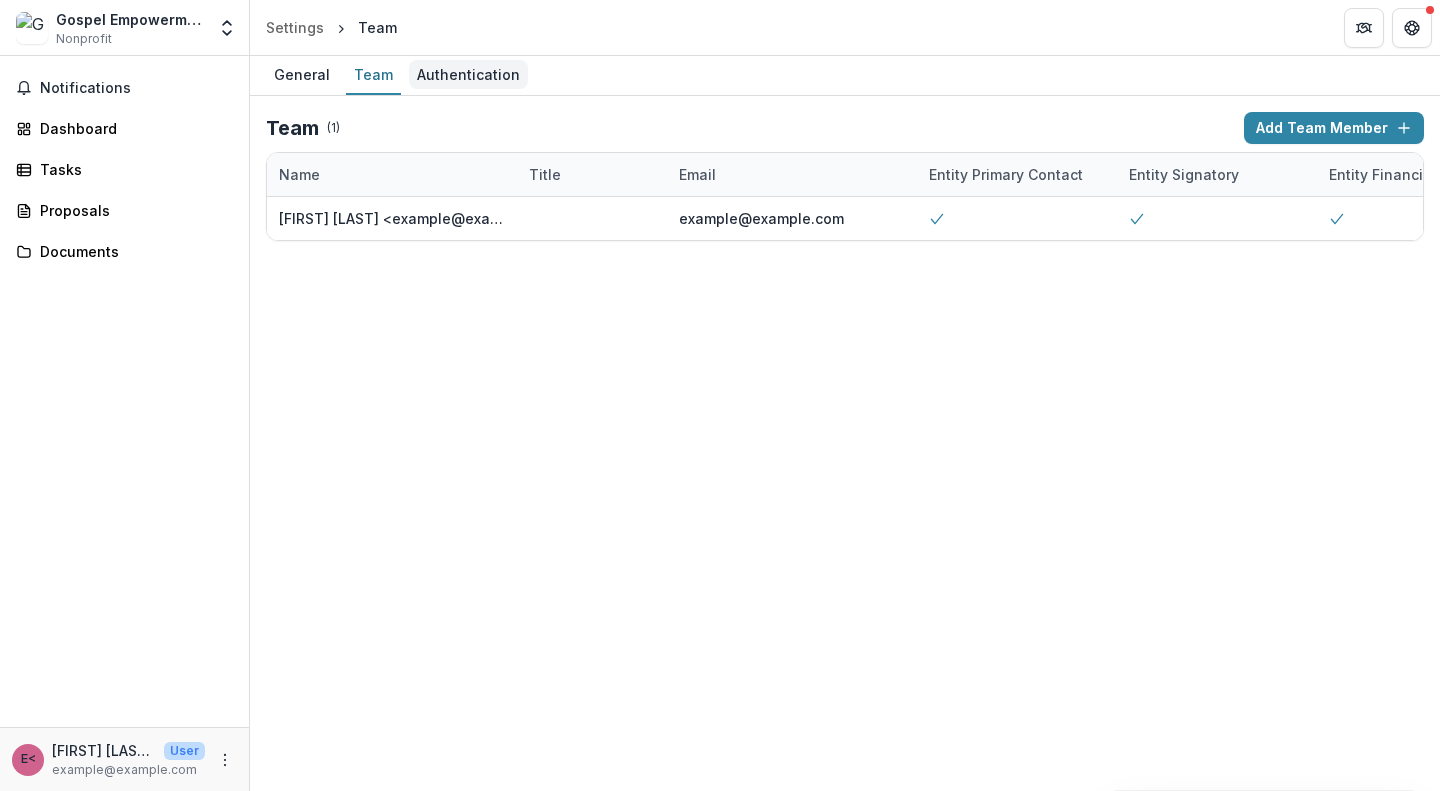 click on "Authentication" at bounding box center [468, 74] 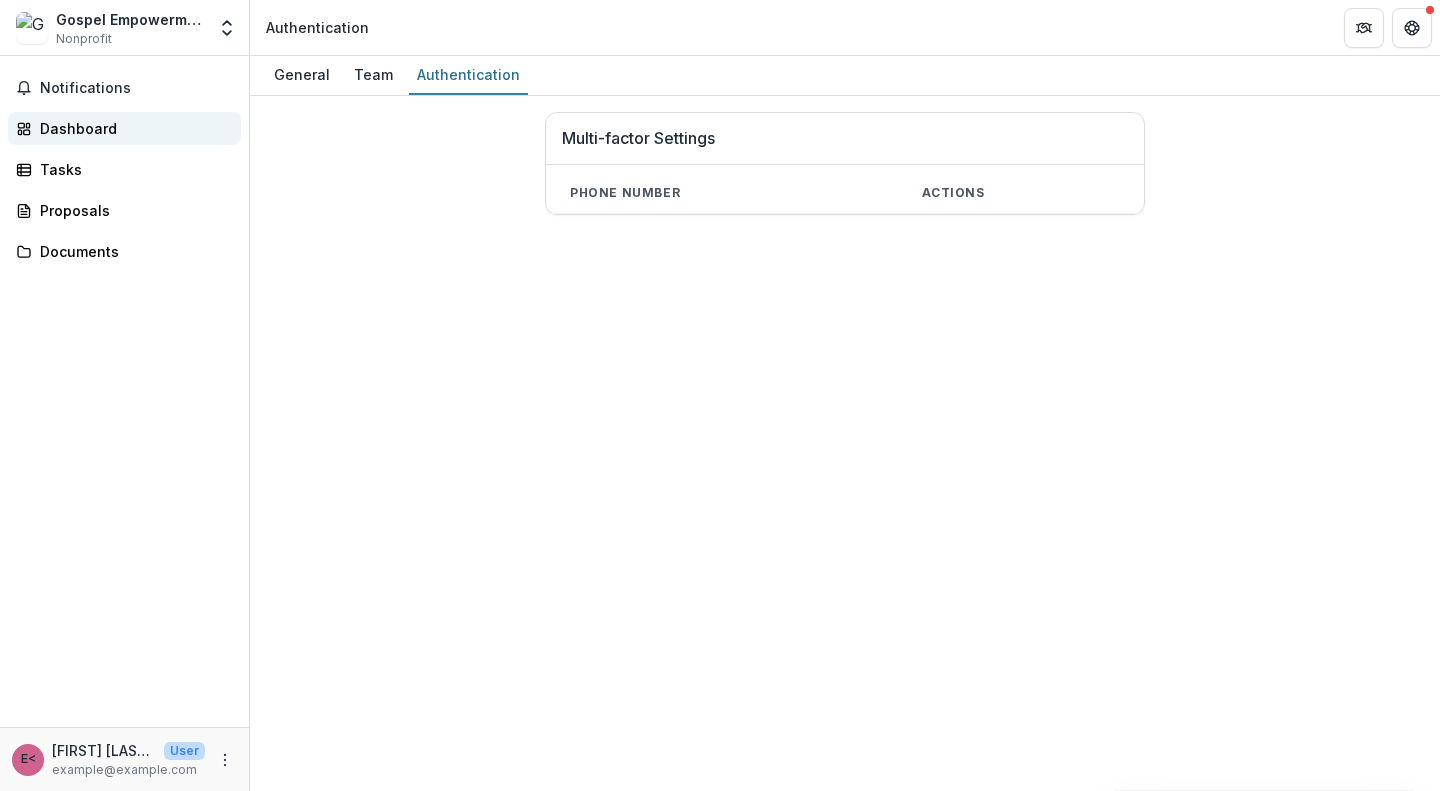 click on "Dashboard" at bounding box center [132, 128] 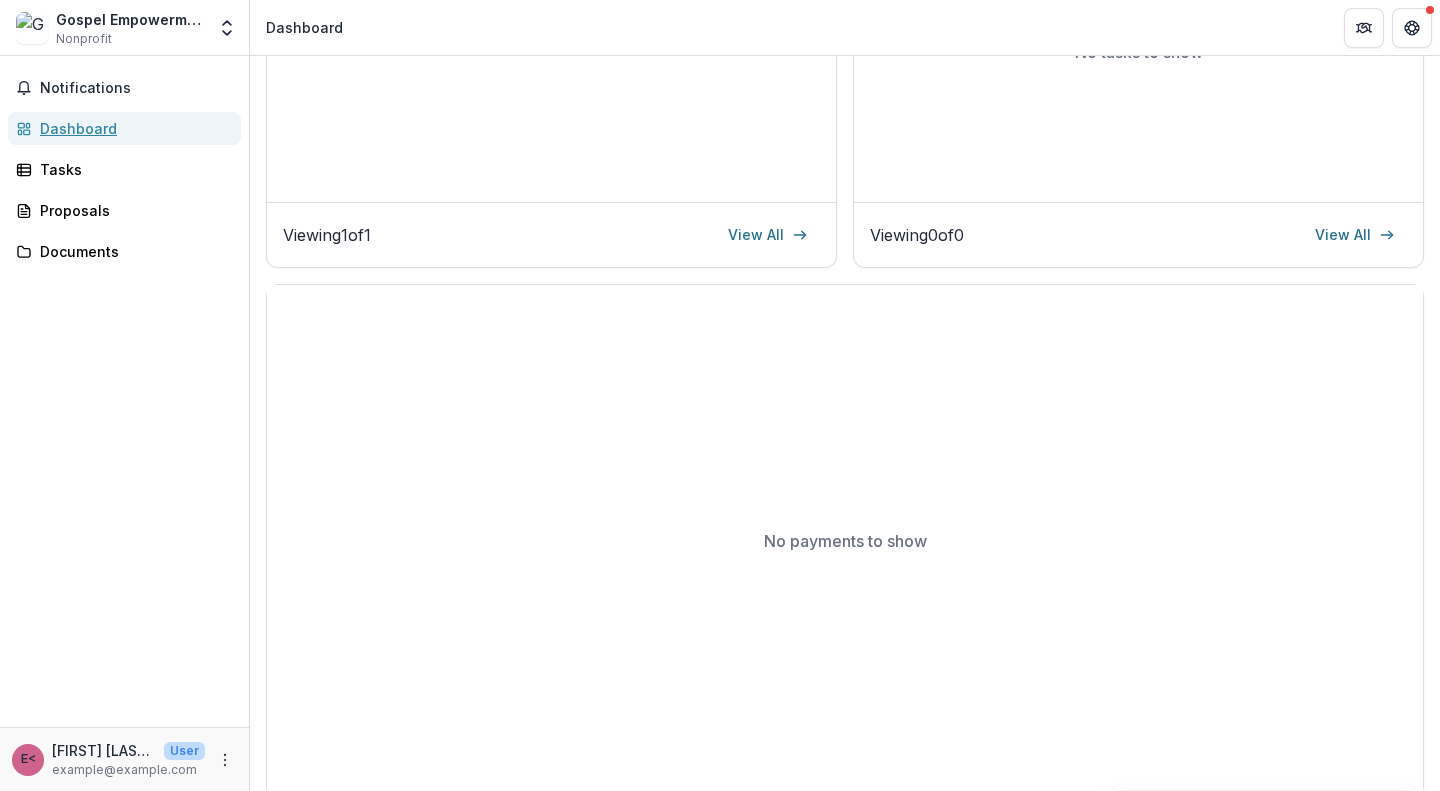 scroll, scrollTop: 498, scrollLeft: 0, axis: vertical 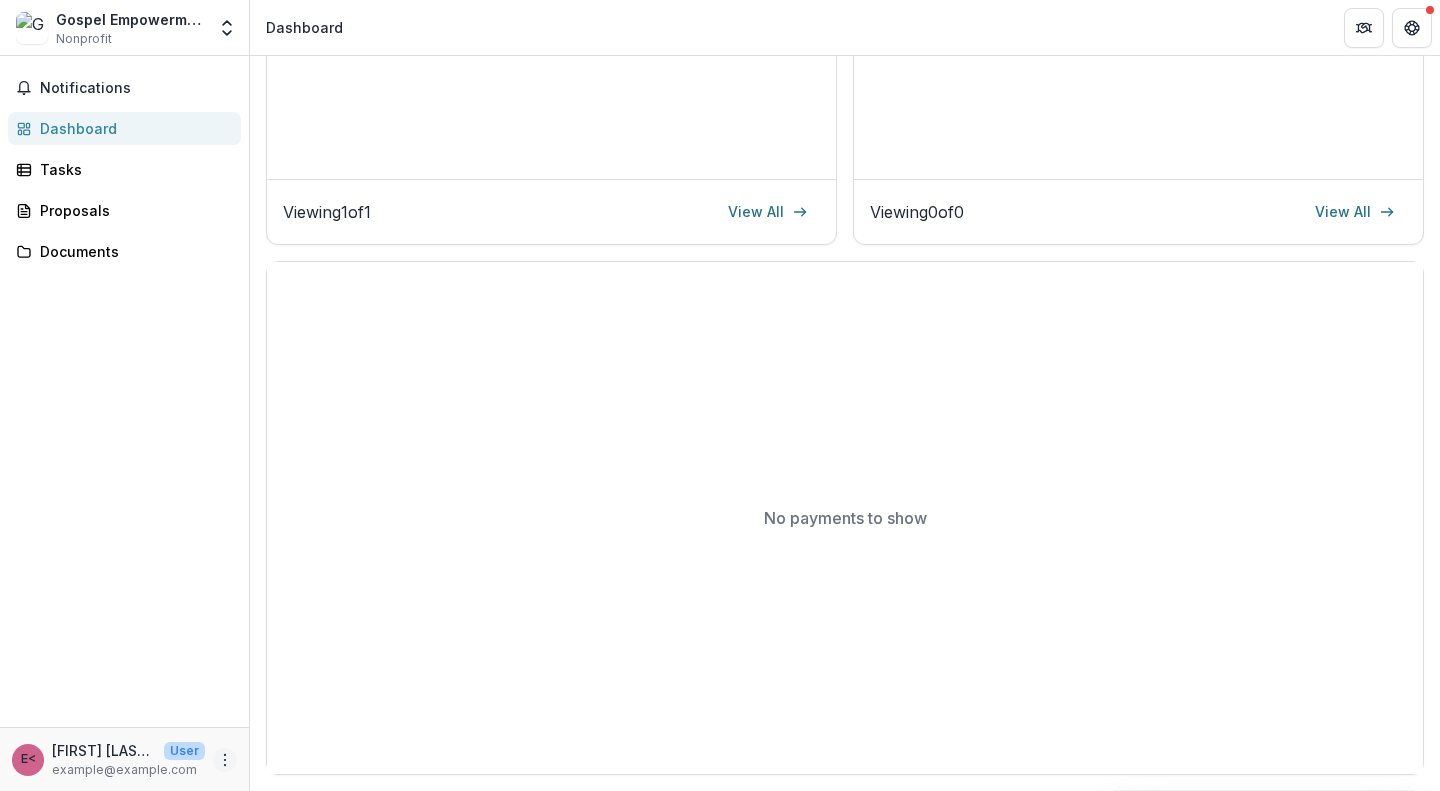 click 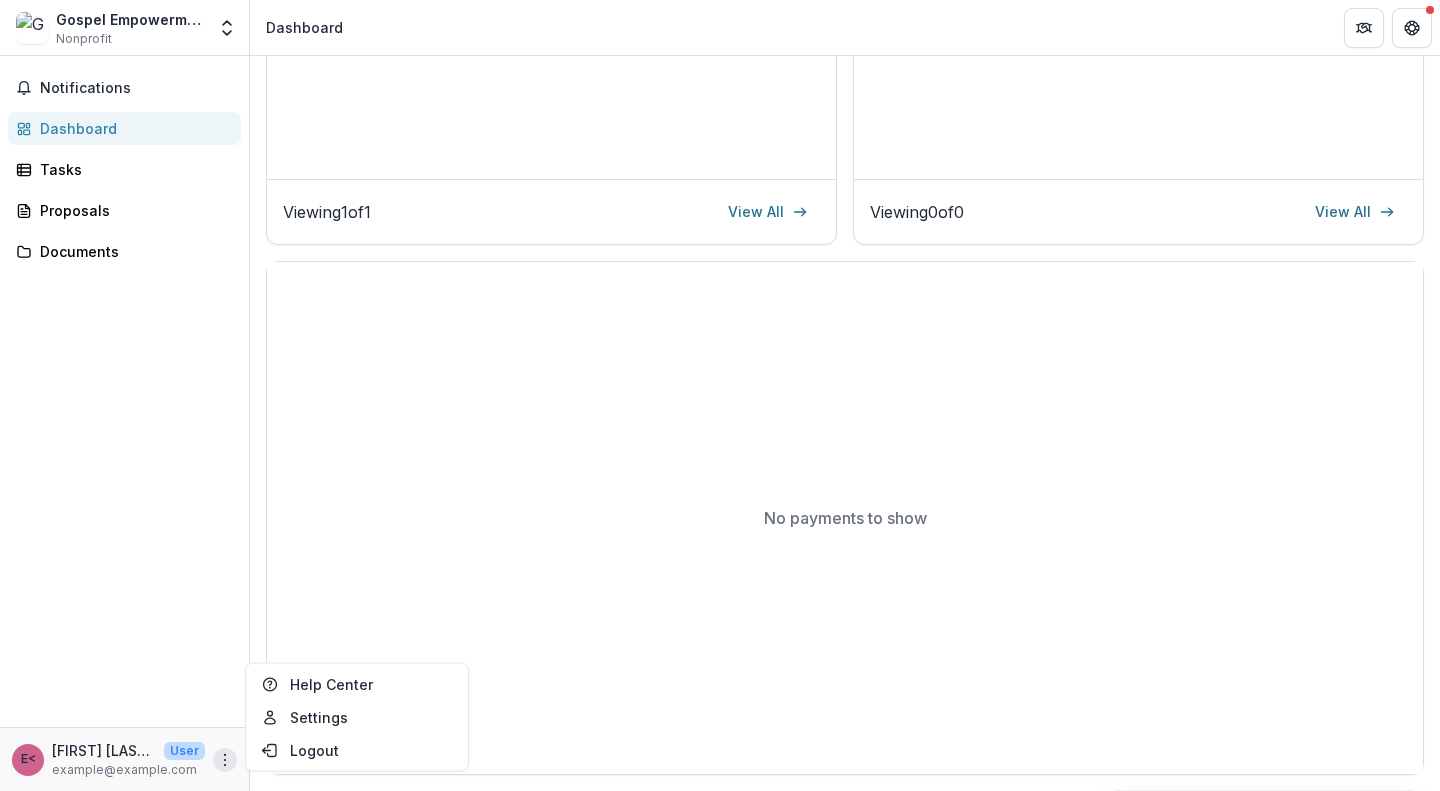 click on "No payments to show" at bounding box center (845, 518) 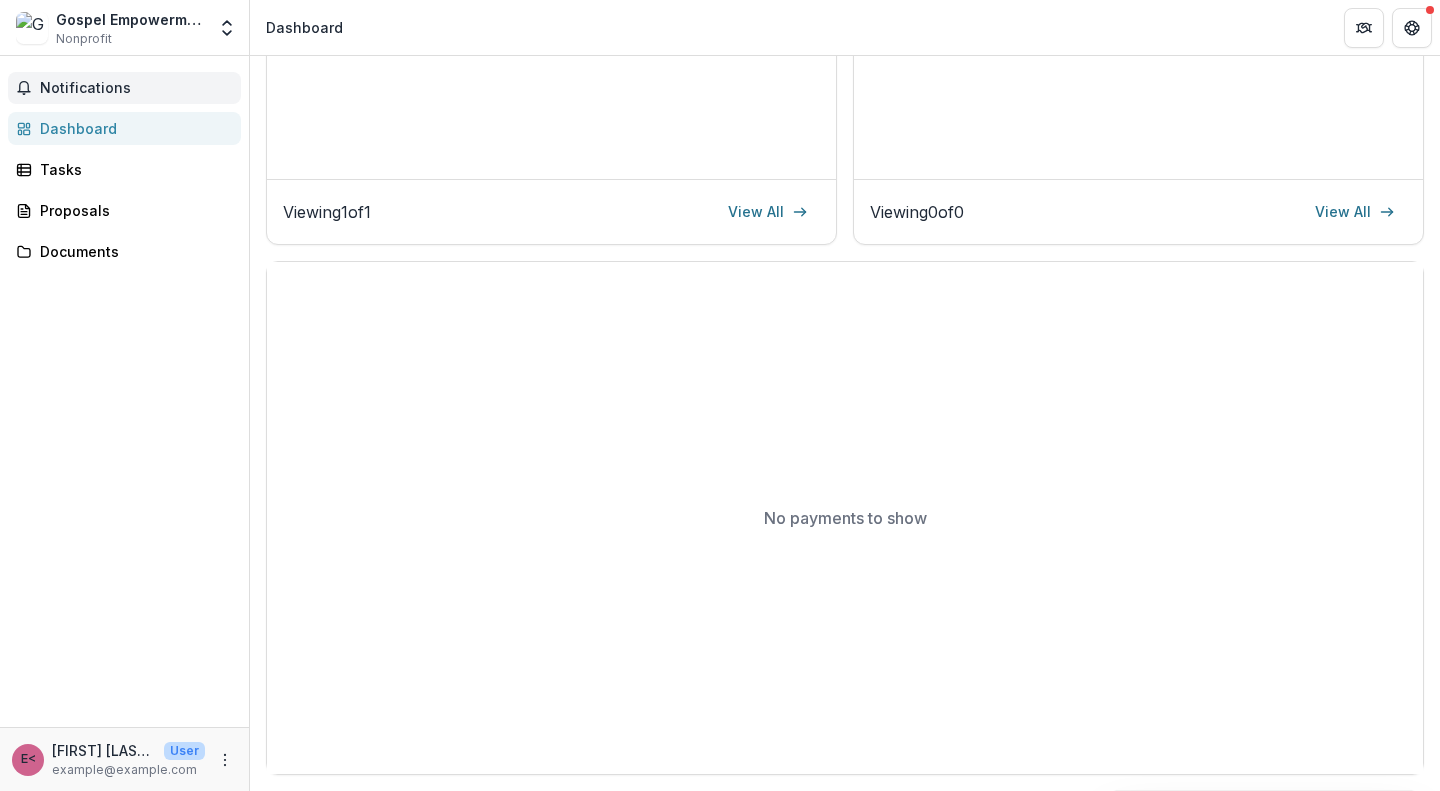 click on "Notifications" at bounding box center [124, 88] 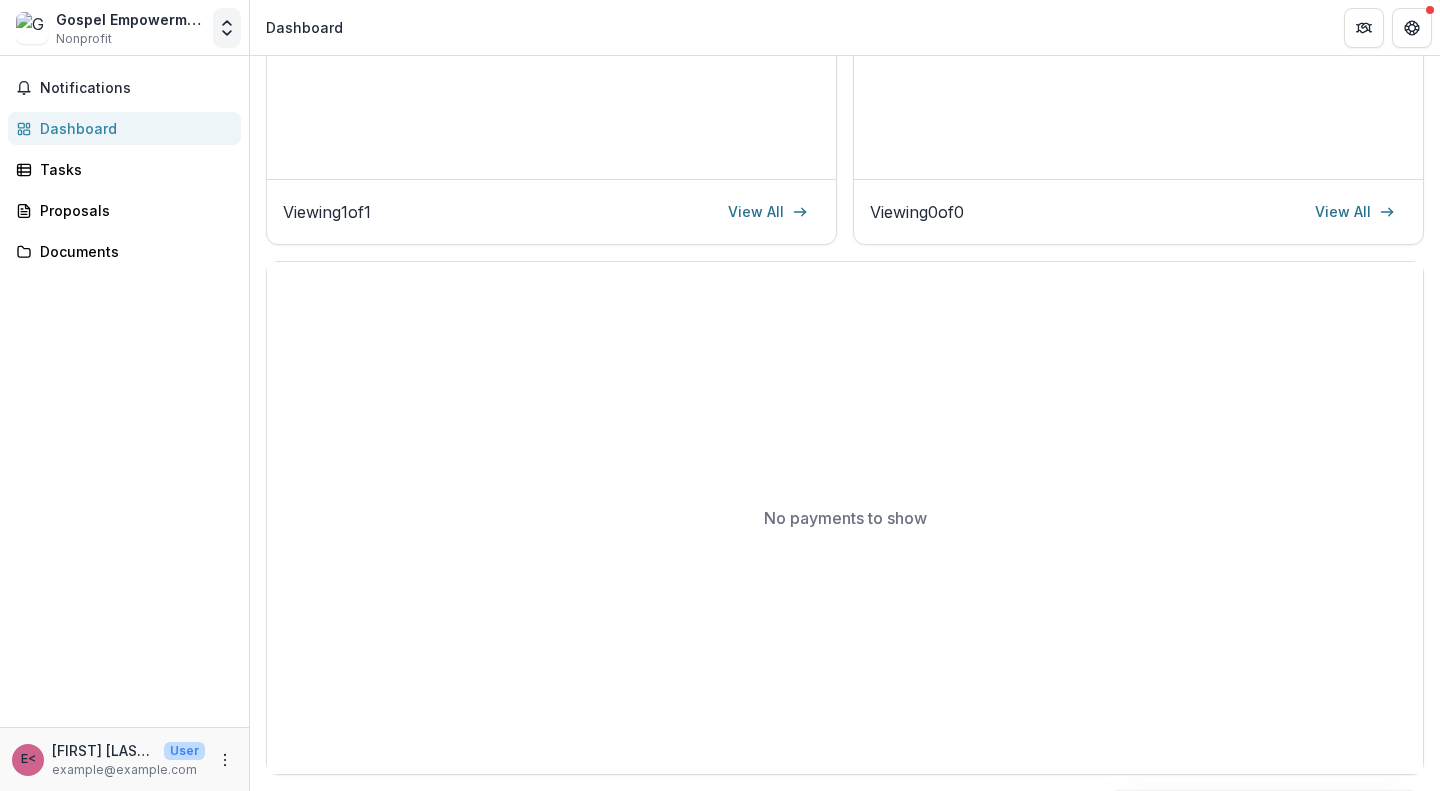 click 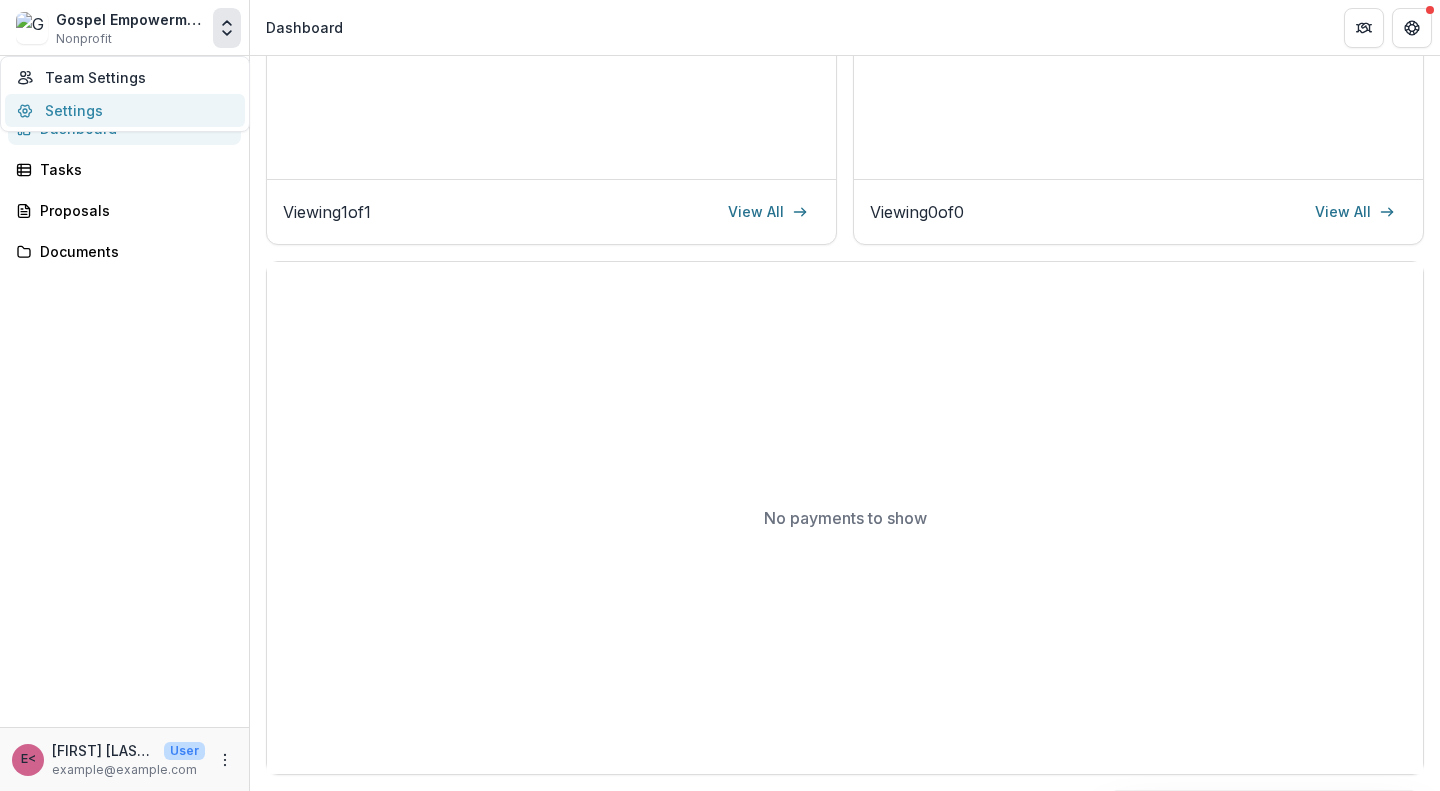 click on "Settings" at bounding box center (125, 110) 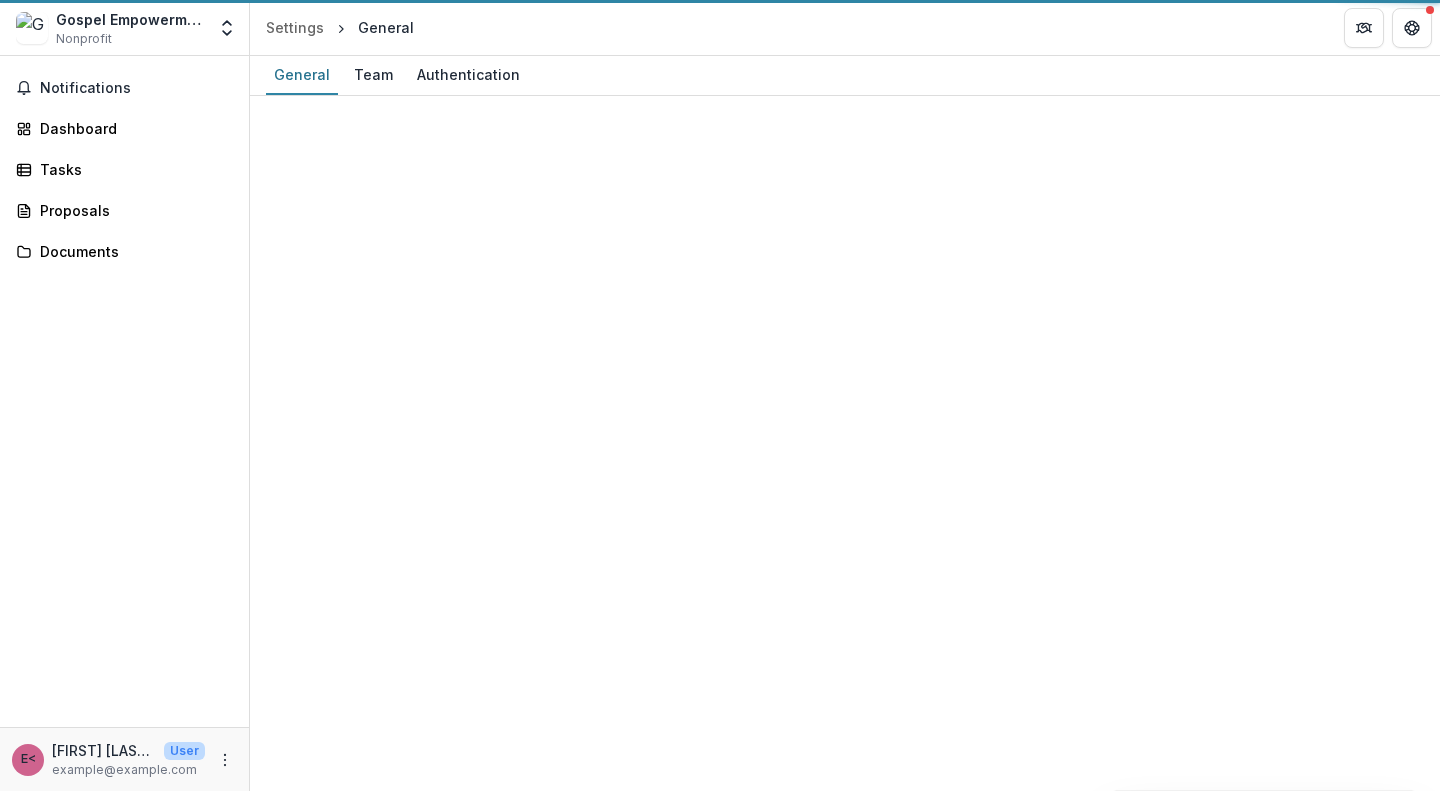 scroll, scrollTop: 0, scrollLeft: 0, axis: both 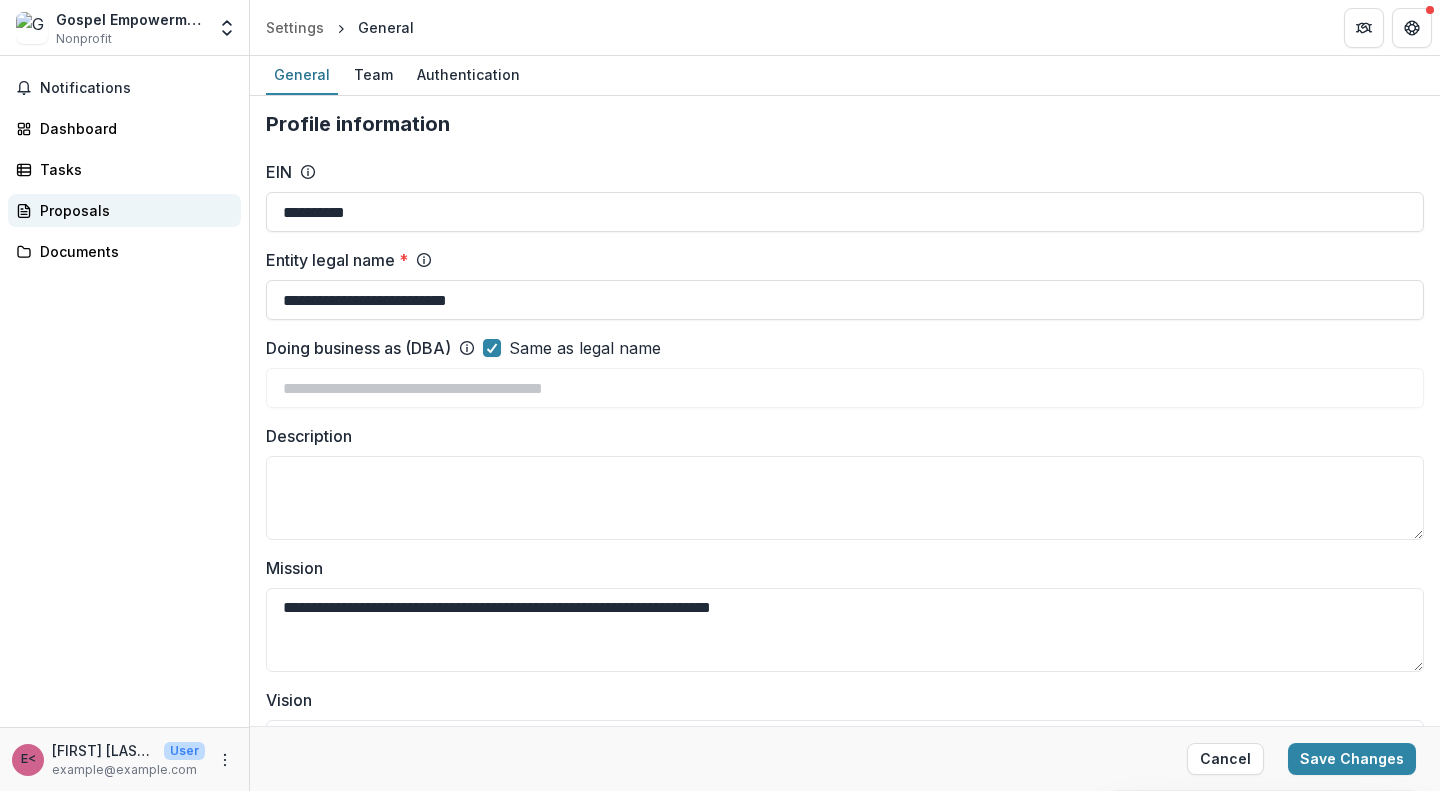click on "Proposals" at bounding box center [132, 210] 